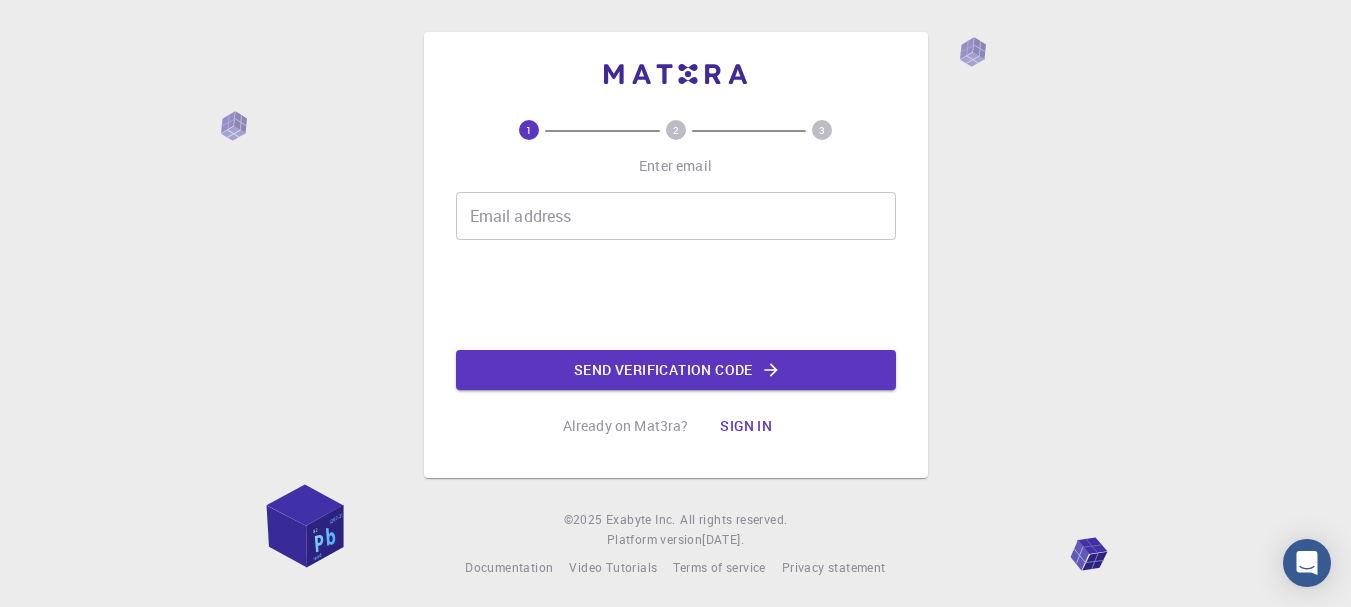 scroll, scrollTop: 0, scrollLeft: 0, axis: both 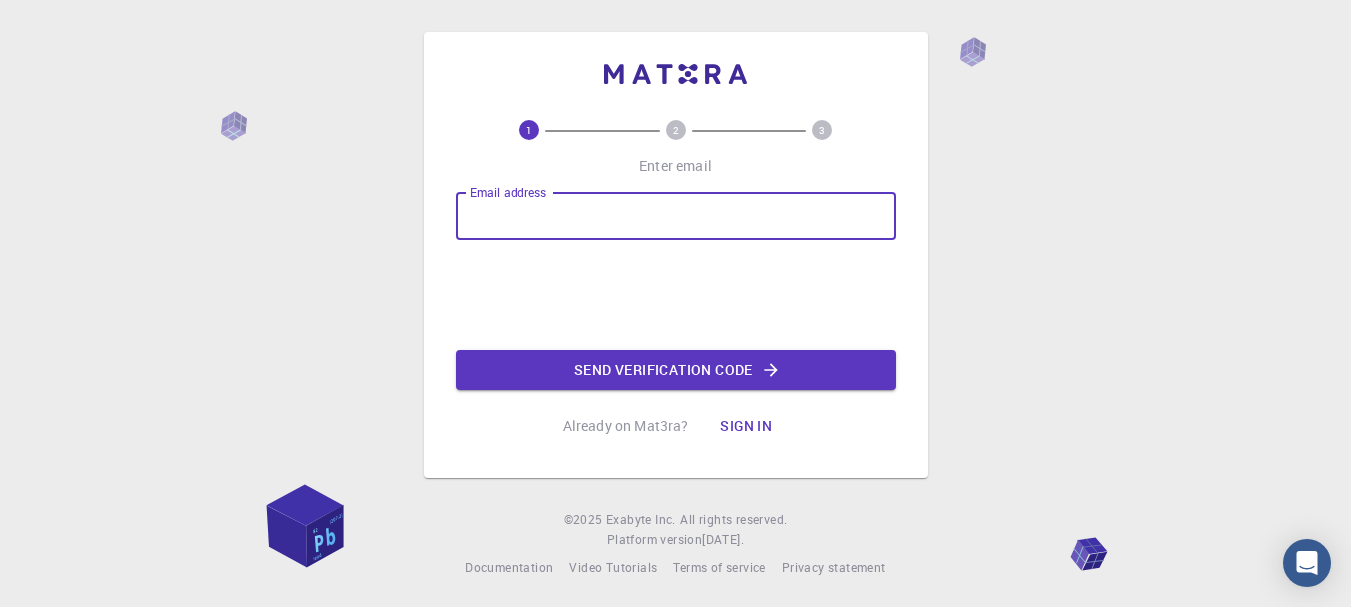 click on "Email address" at bounding box center (676, 216) 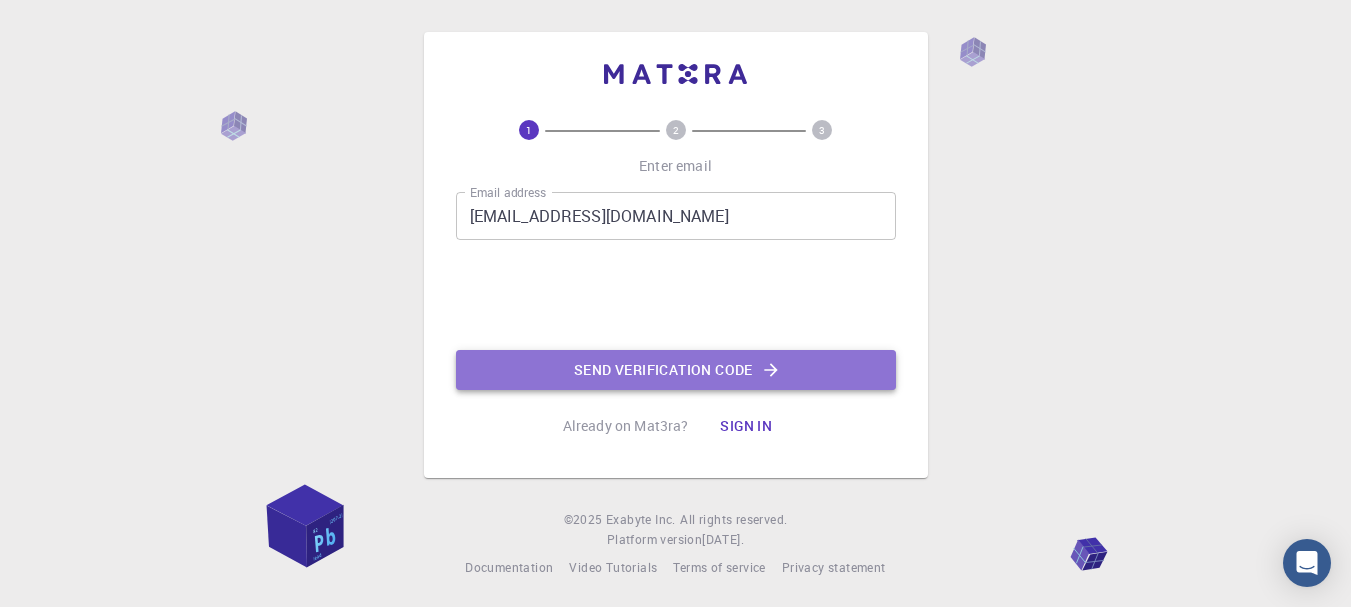 click on "Send verification code" 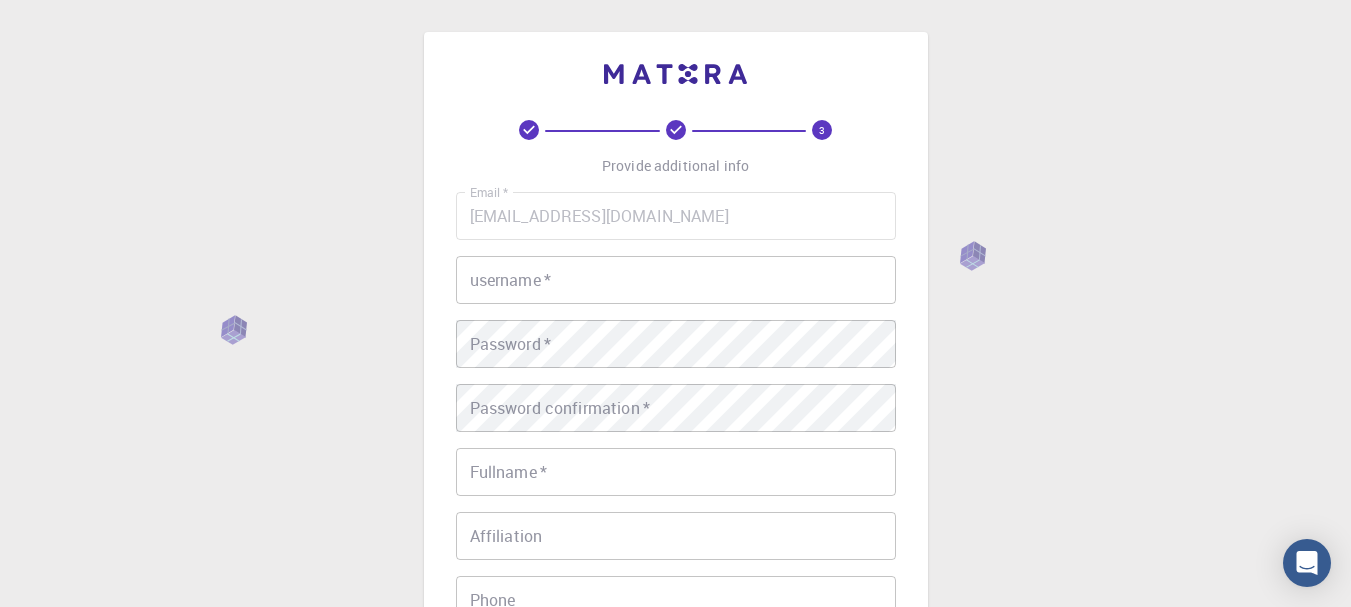 click on "username   *" at bounding box center [676, 280] 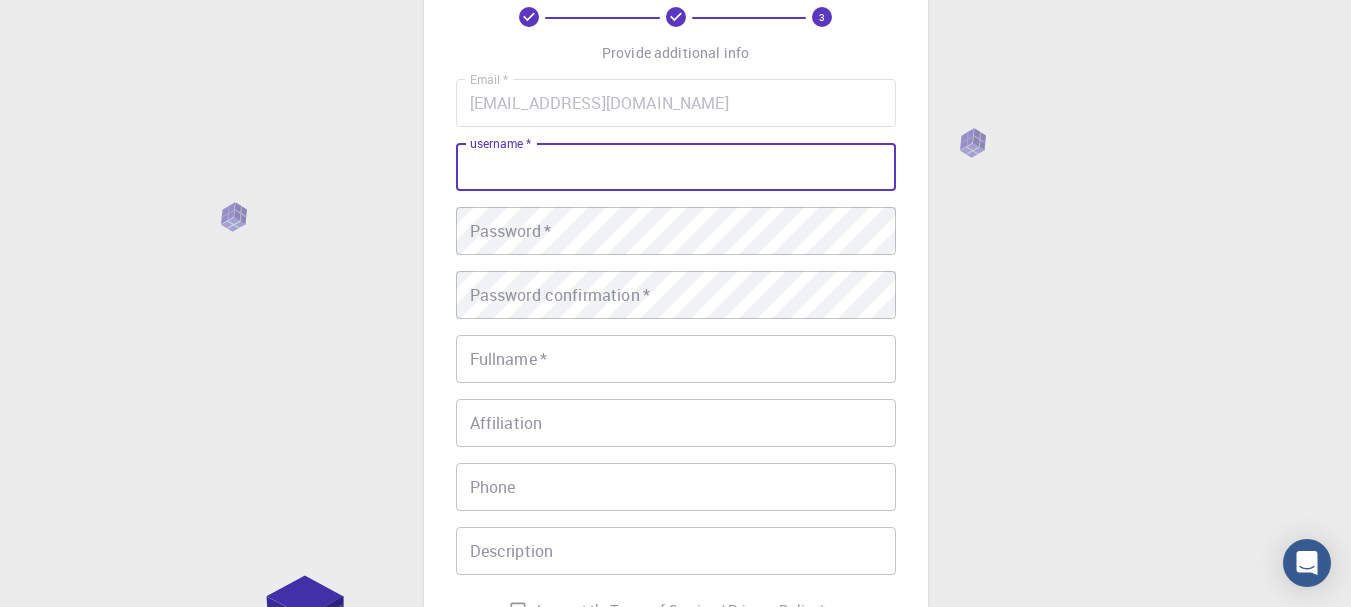 scroll, scrollTop: 111, scrollLeft: 0, axis: vertical 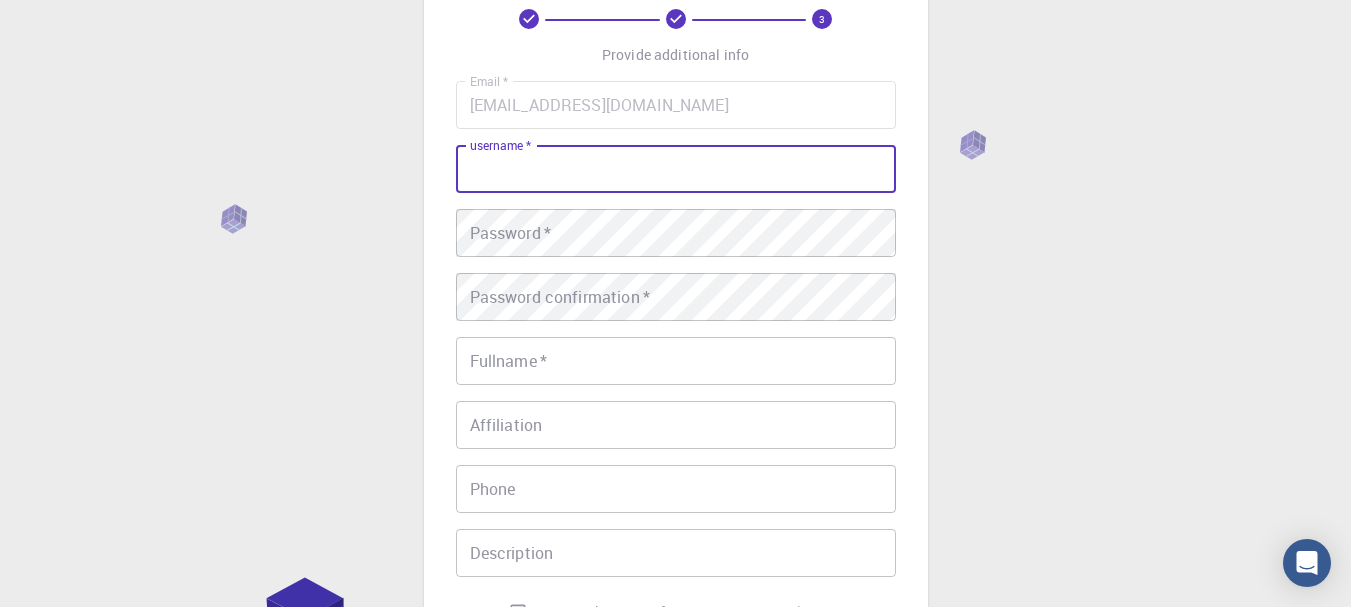 click on "username   *" at bounding box center [676, 169] 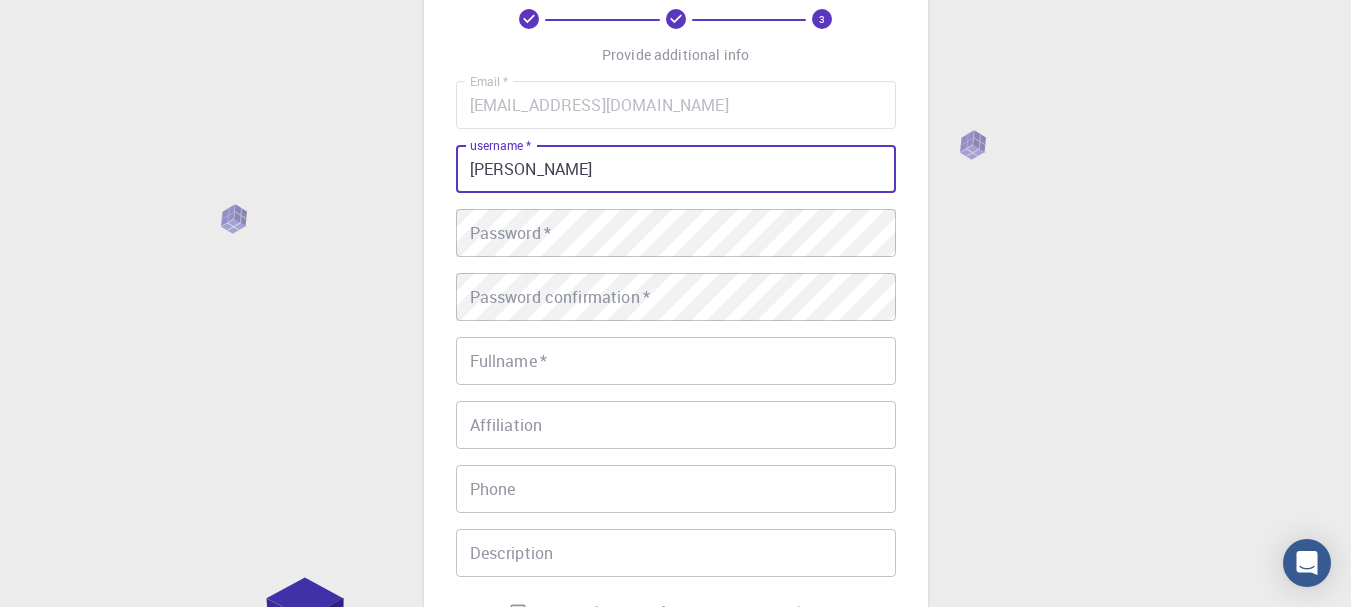 type on "[PERSON_NAME]" 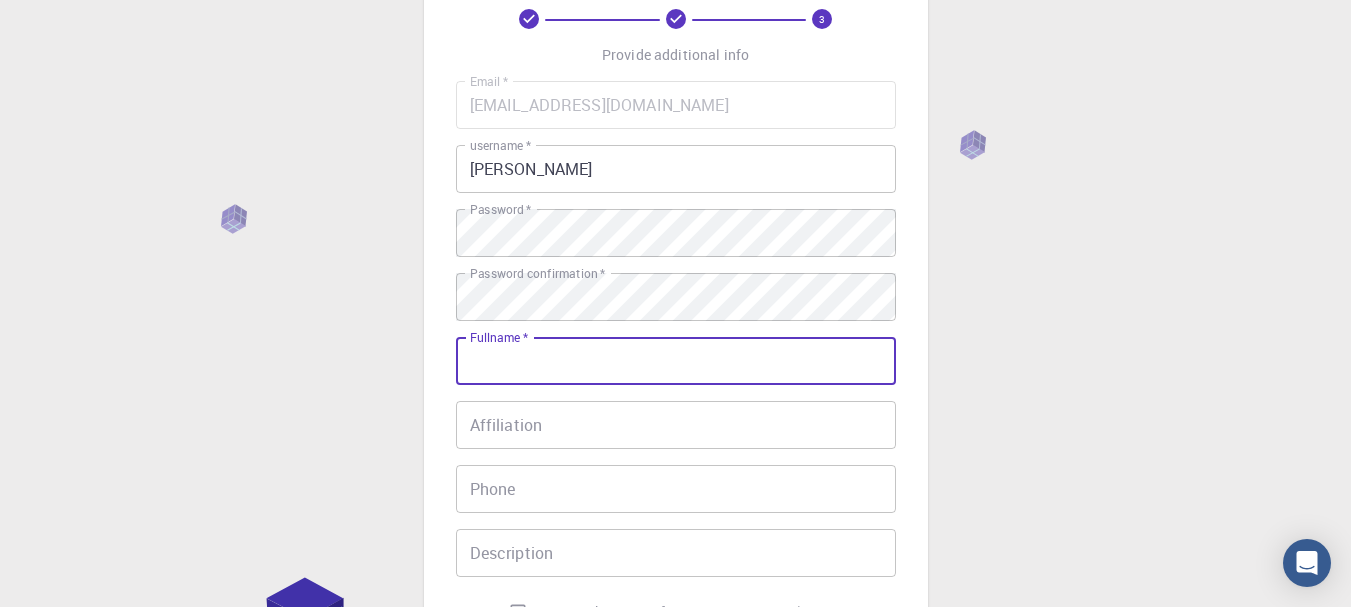 click on "Fullname   *" at bounding box center (676, 361) 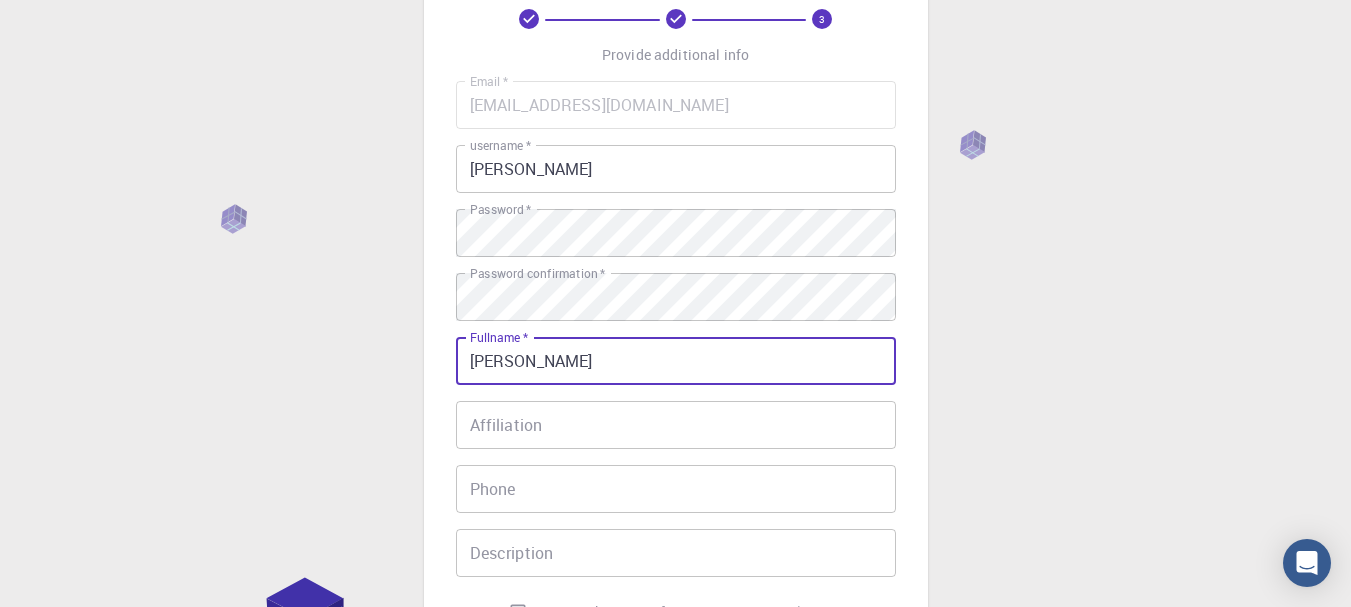 type on "[PERSON_NAME]" 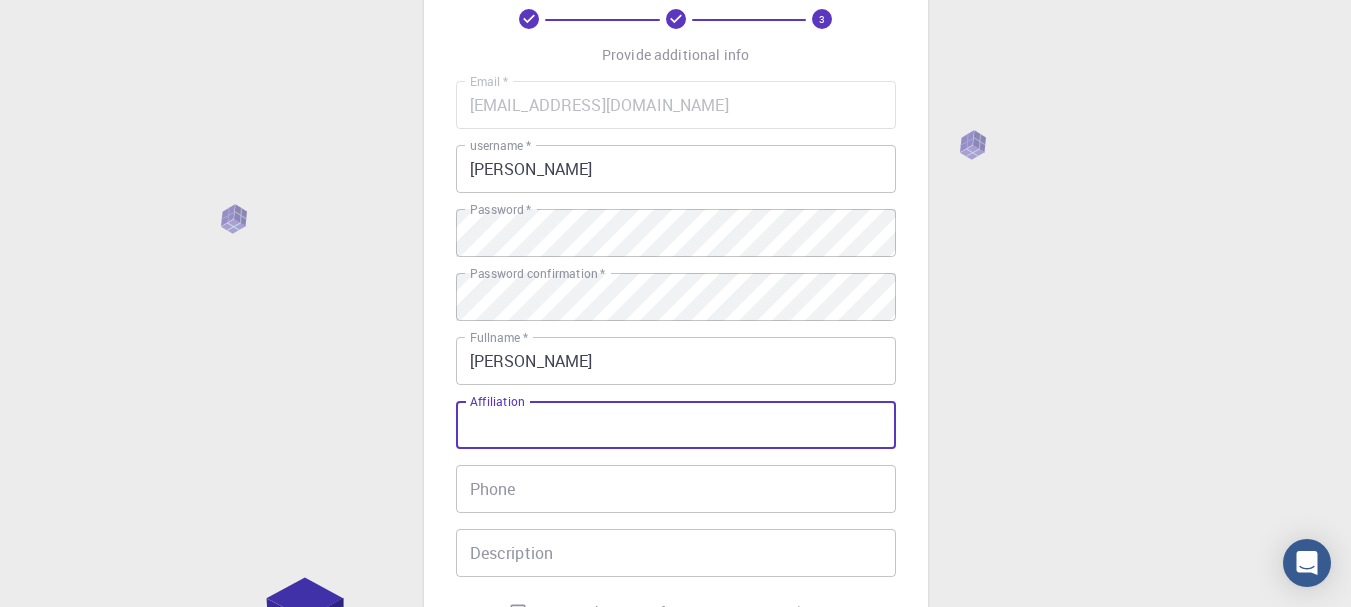 click on "Affiliation" at bounding box center (676, 425) 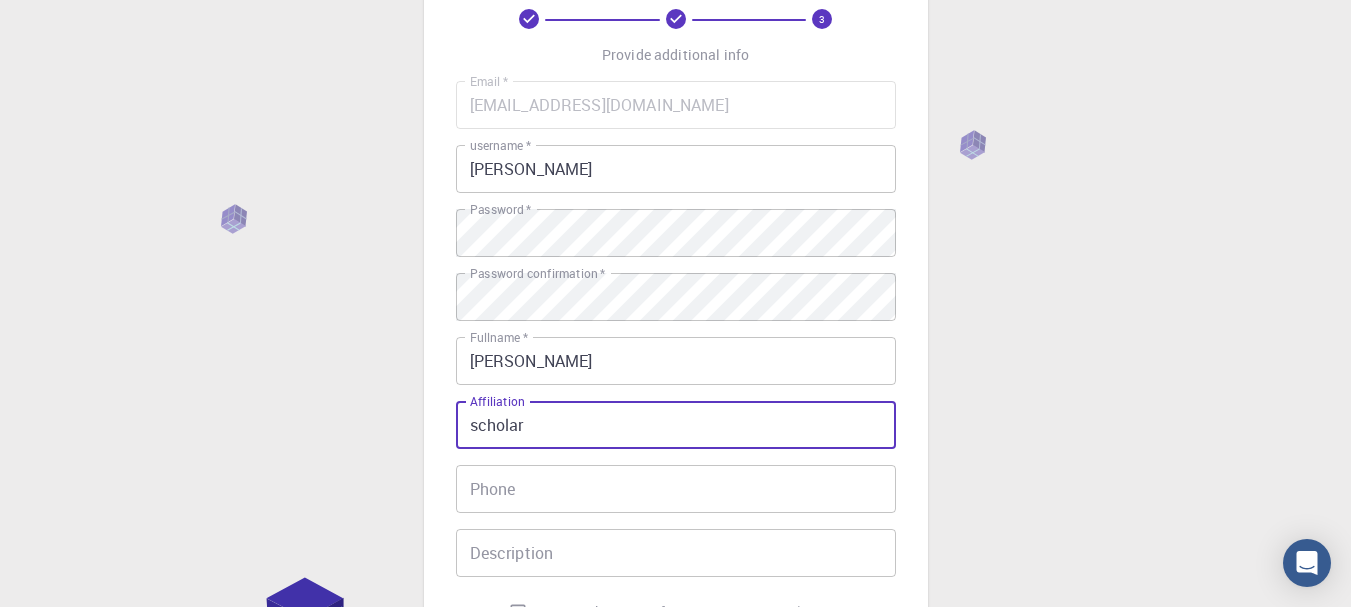 type on "scholar" 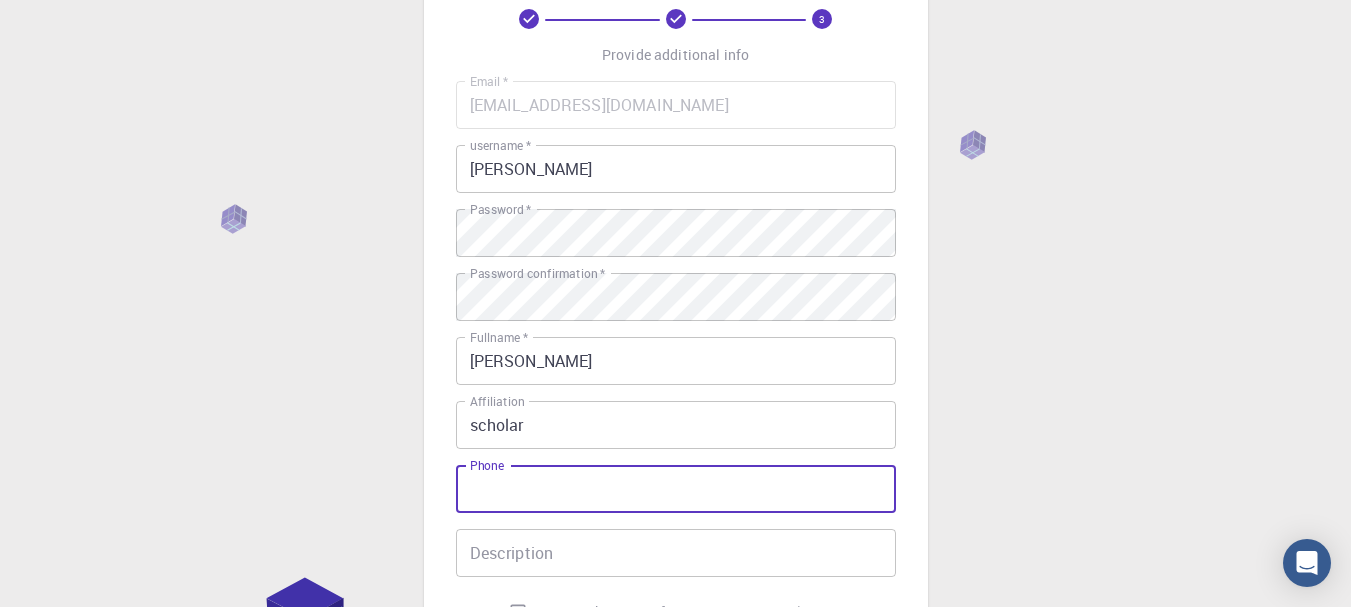 click on "Phone" at bounding box center [676, 489] 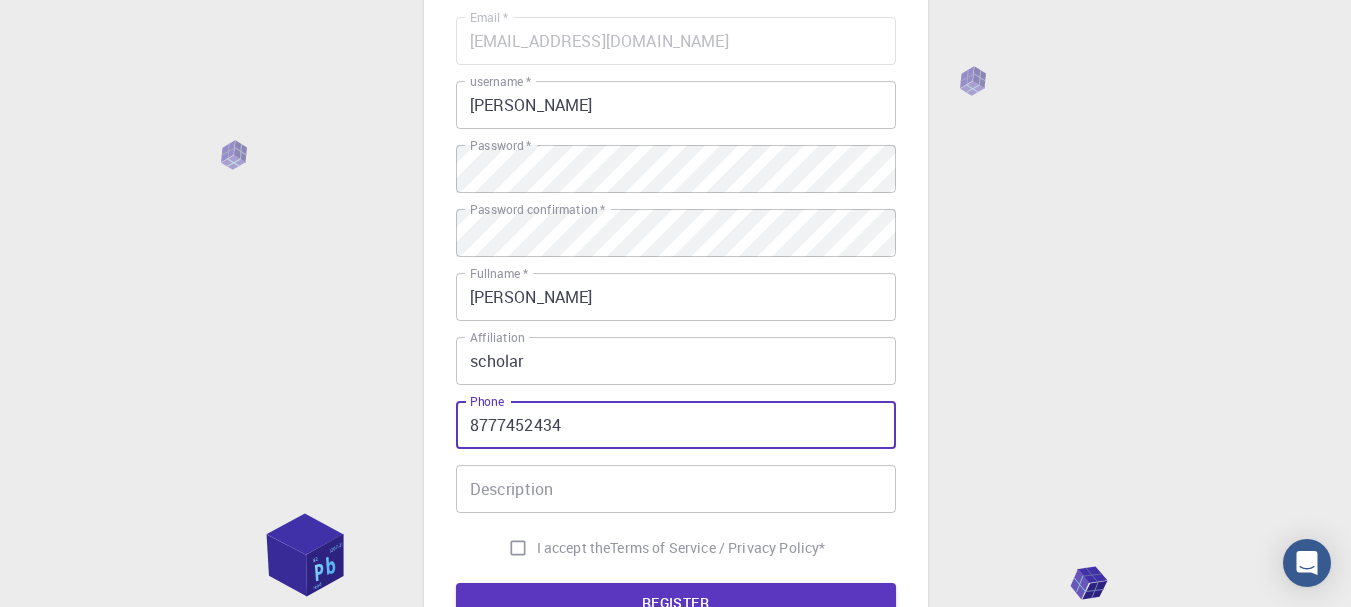 scroll, scrollTop: 311, scrollLeft: 0, axis: vertical 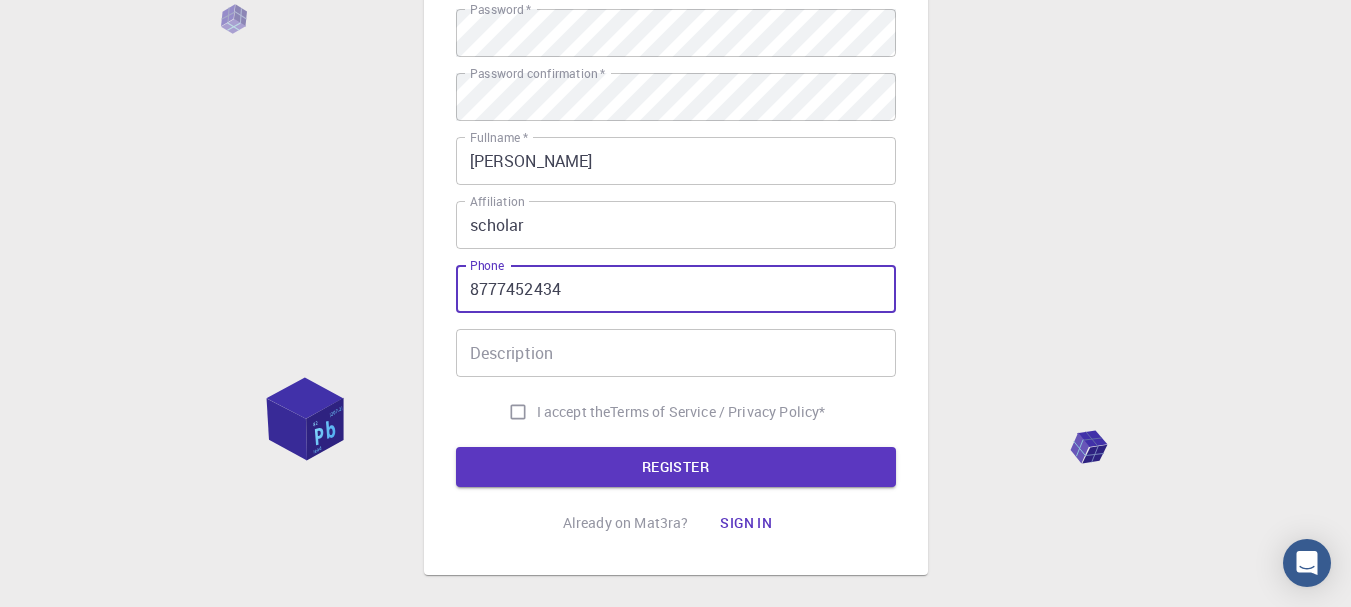 type on "8777452434" 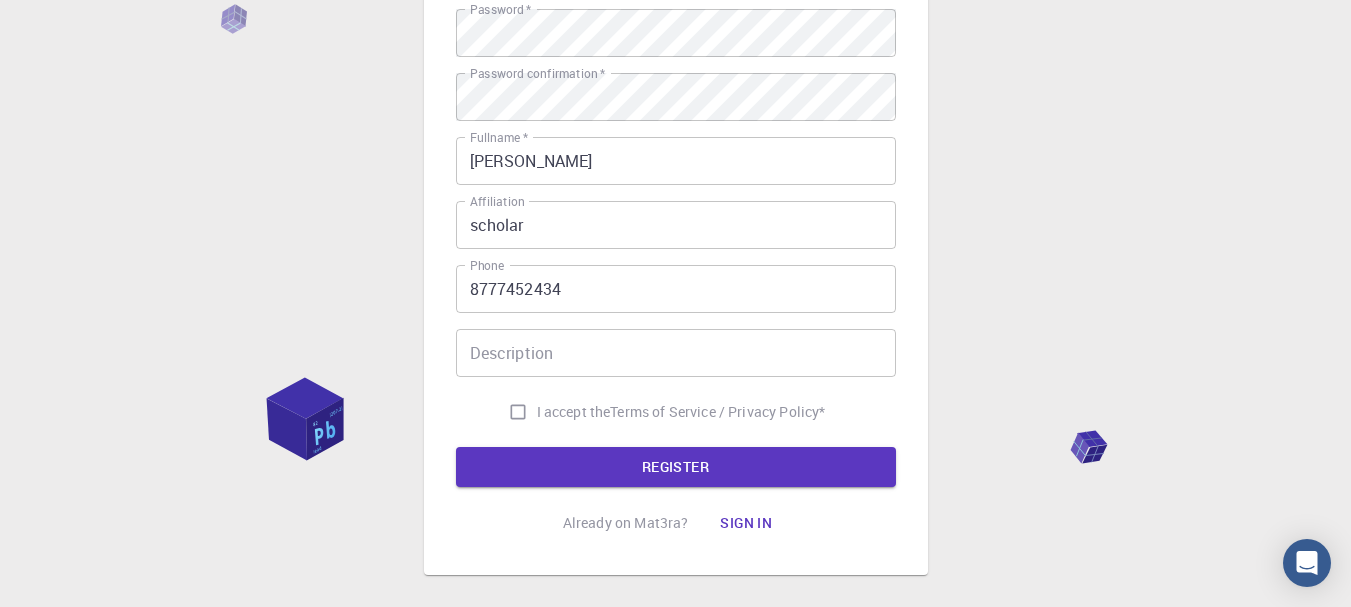 click on "I accept the" at bounding box center (574, 412) 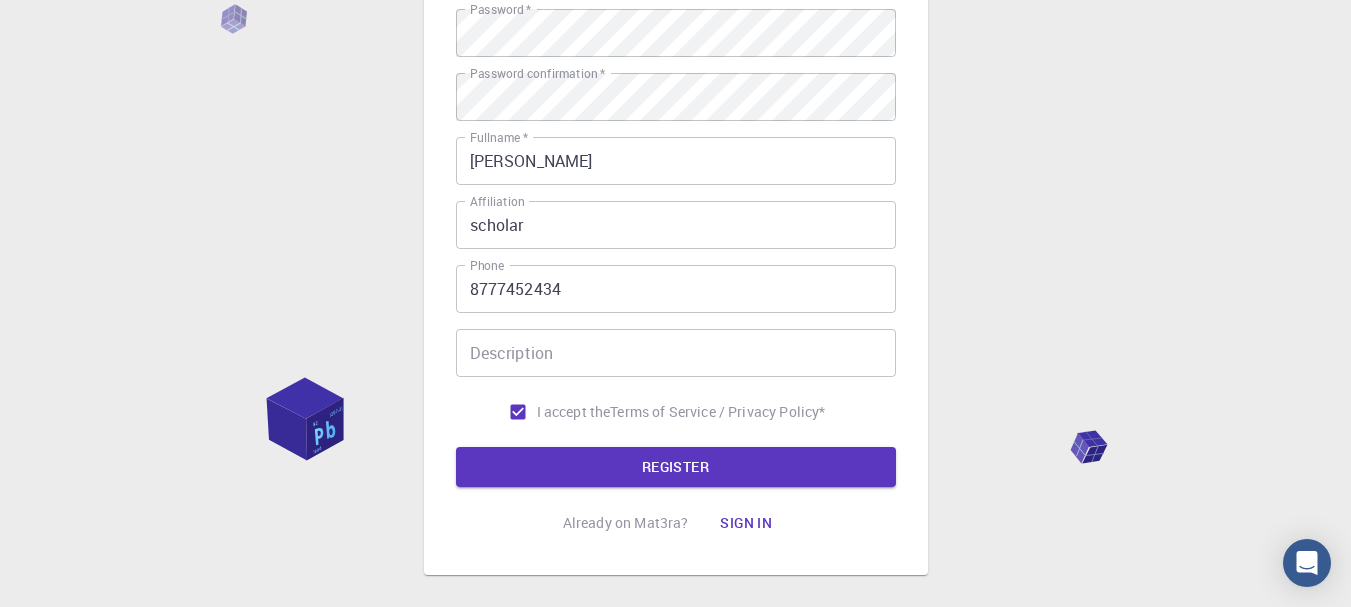 click on "REGISTER" at bounding box center [676, 467] 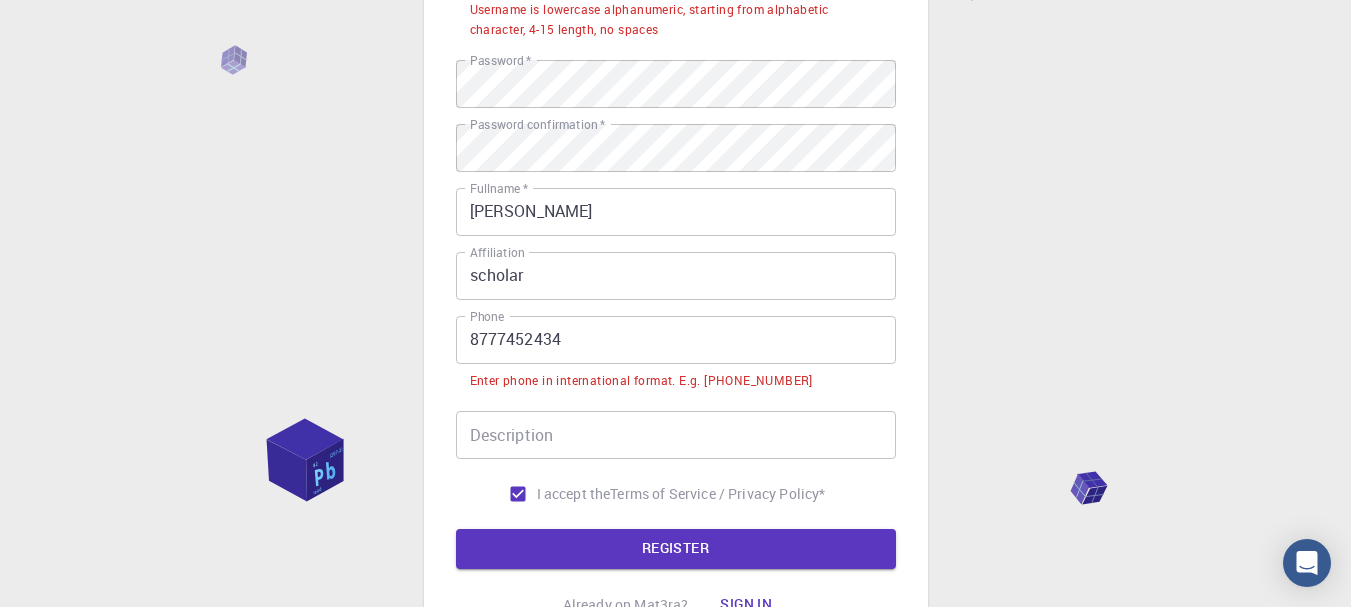 scroll, scrollTop: 362, scrollLeft: 0, axis: vertical 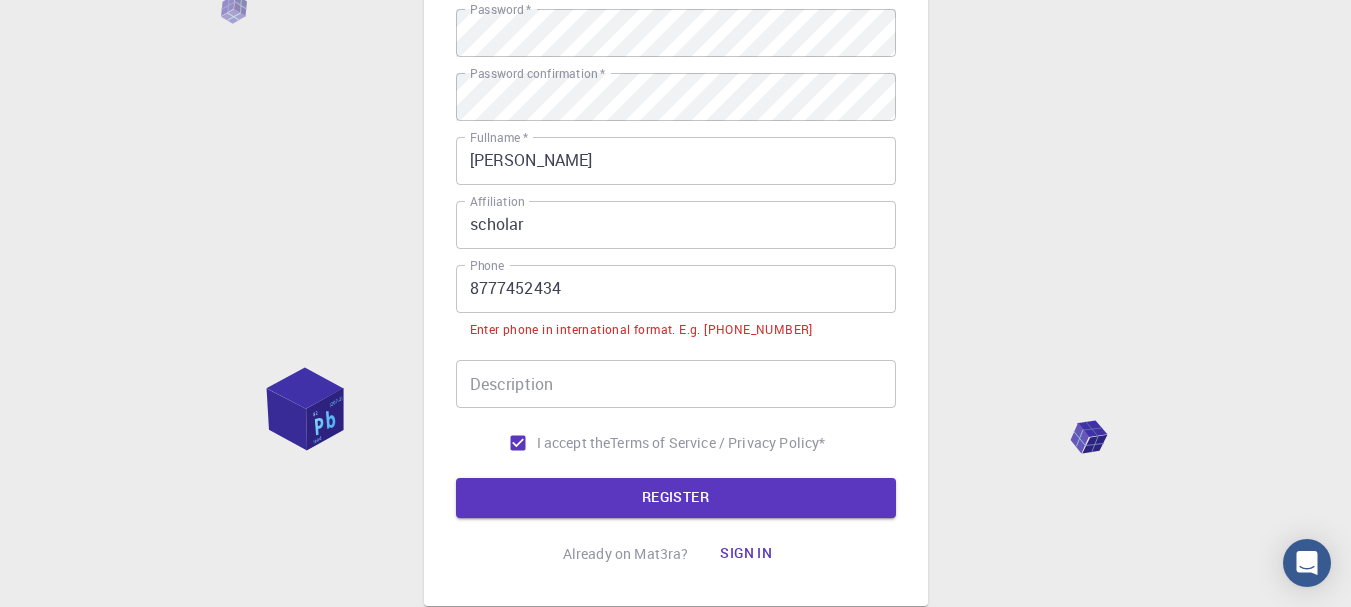 click on "8777452434" at bounding box center (676, 289) 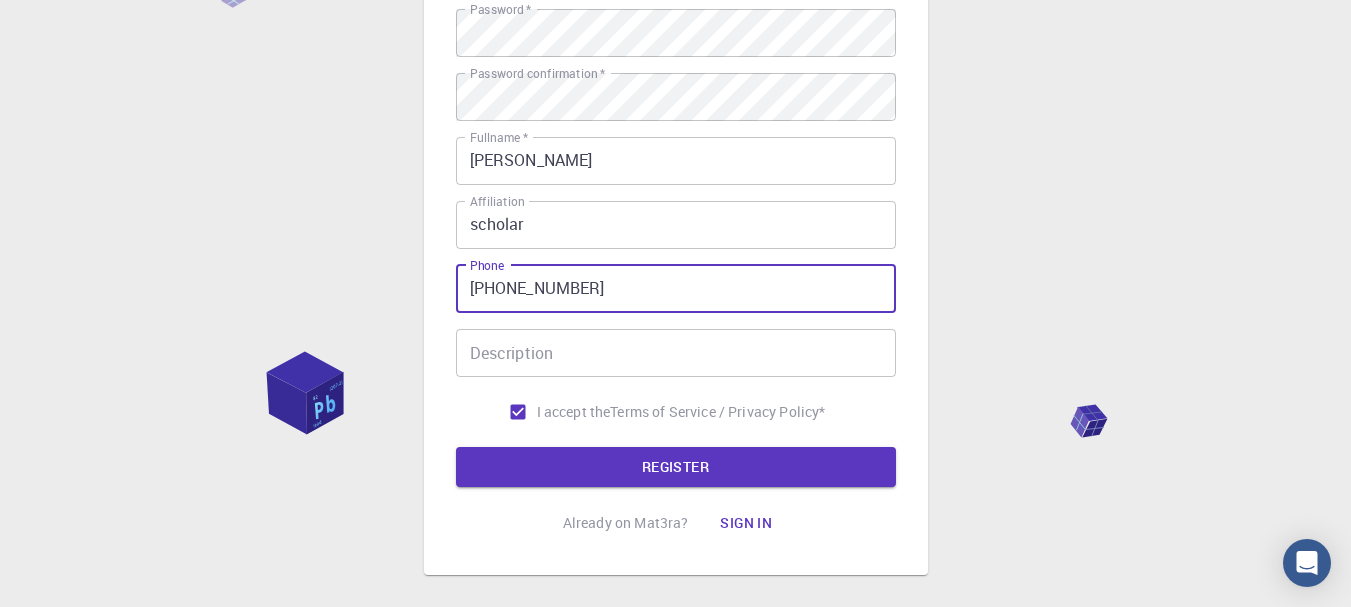 type on "+918777452434" 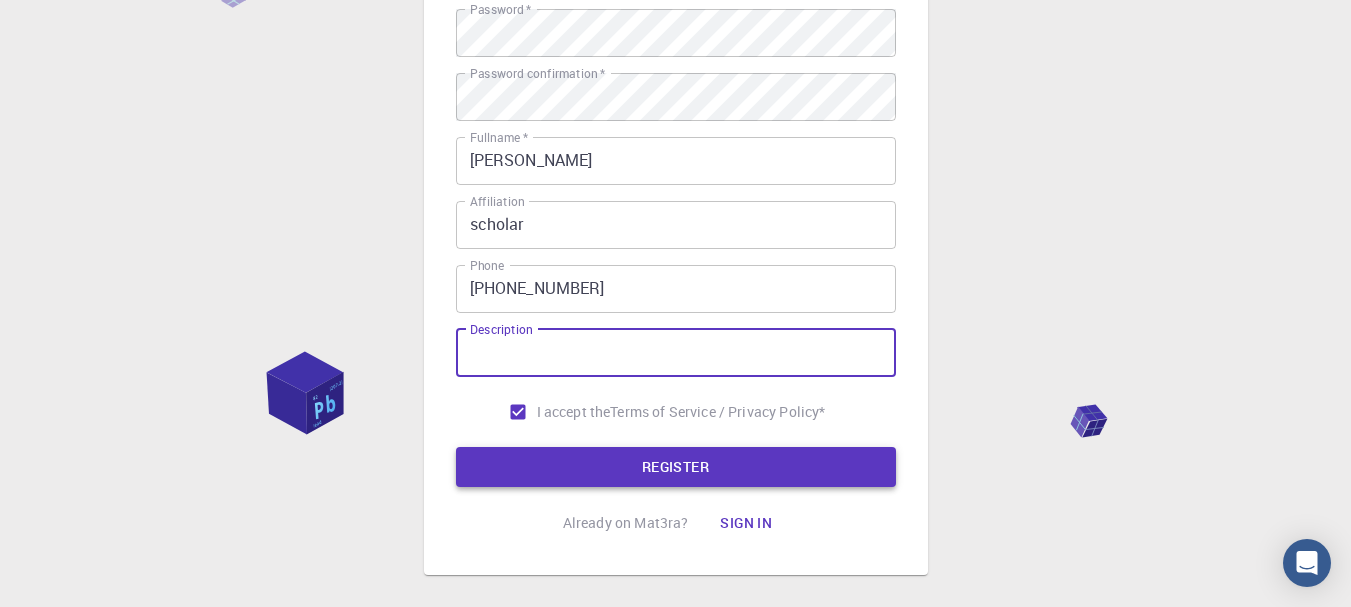 click on "REGISTER" at bounding box center [676, 467] 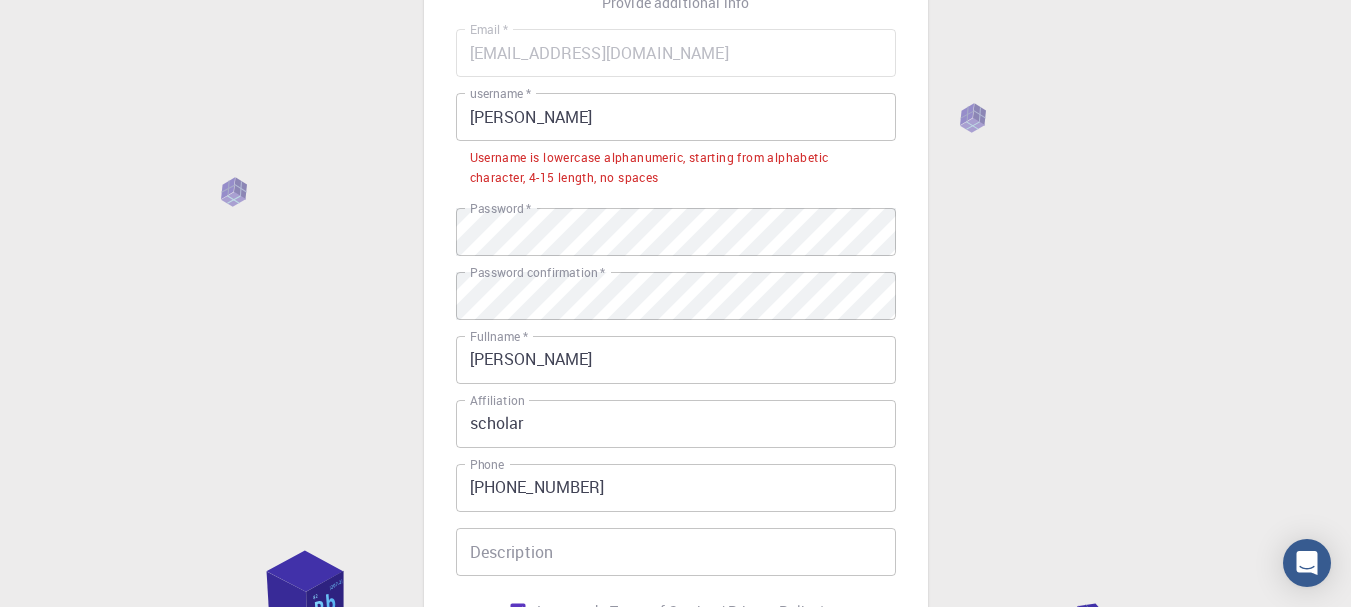 scroll, scrollTop: 162, scrollLeft: 0, axis: vertical 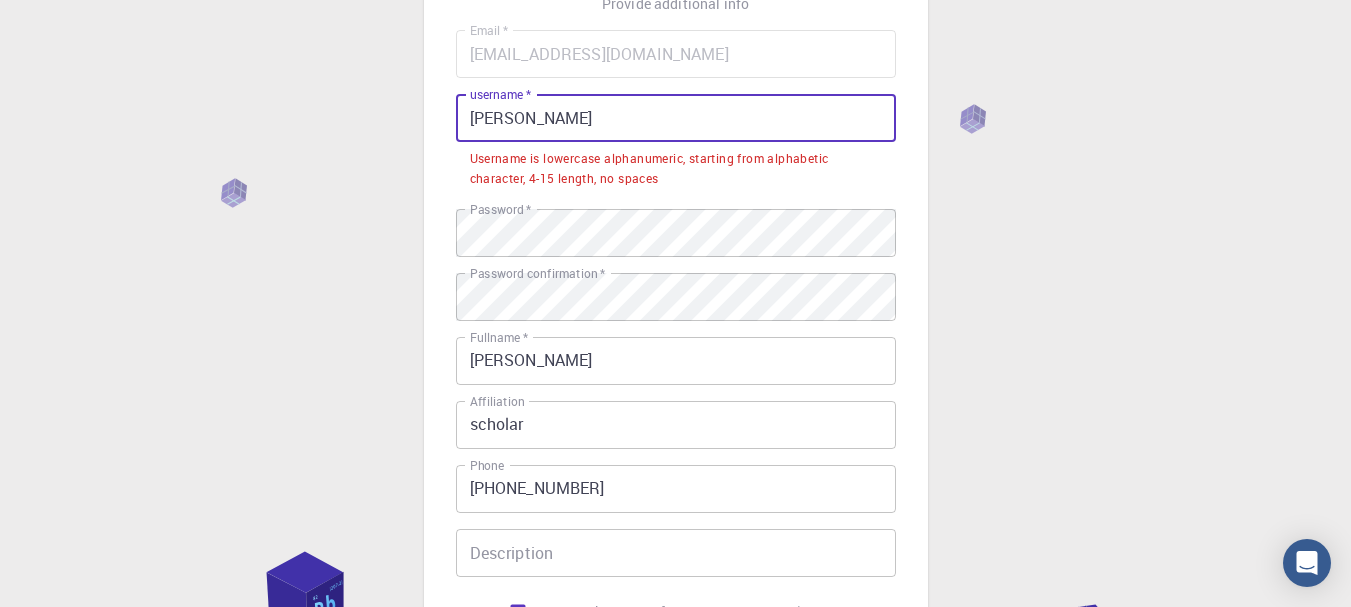 click on "[PERSON_NAME]" at bounding box center (676, 118) 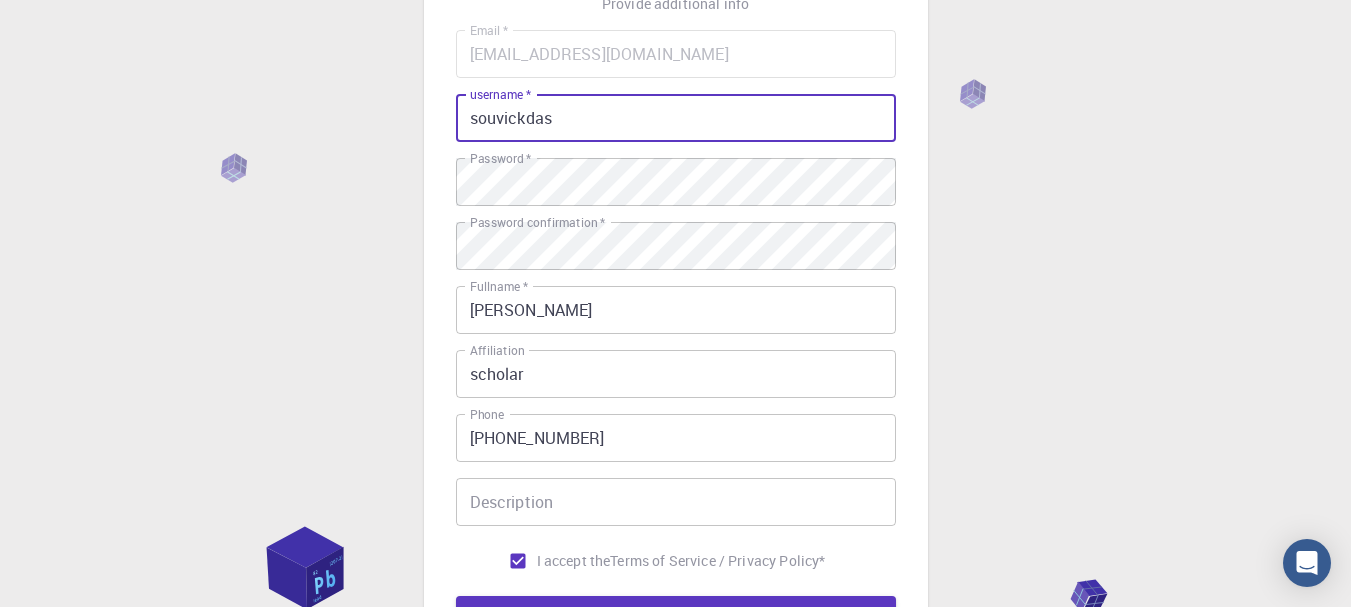 type on "souvickdas" 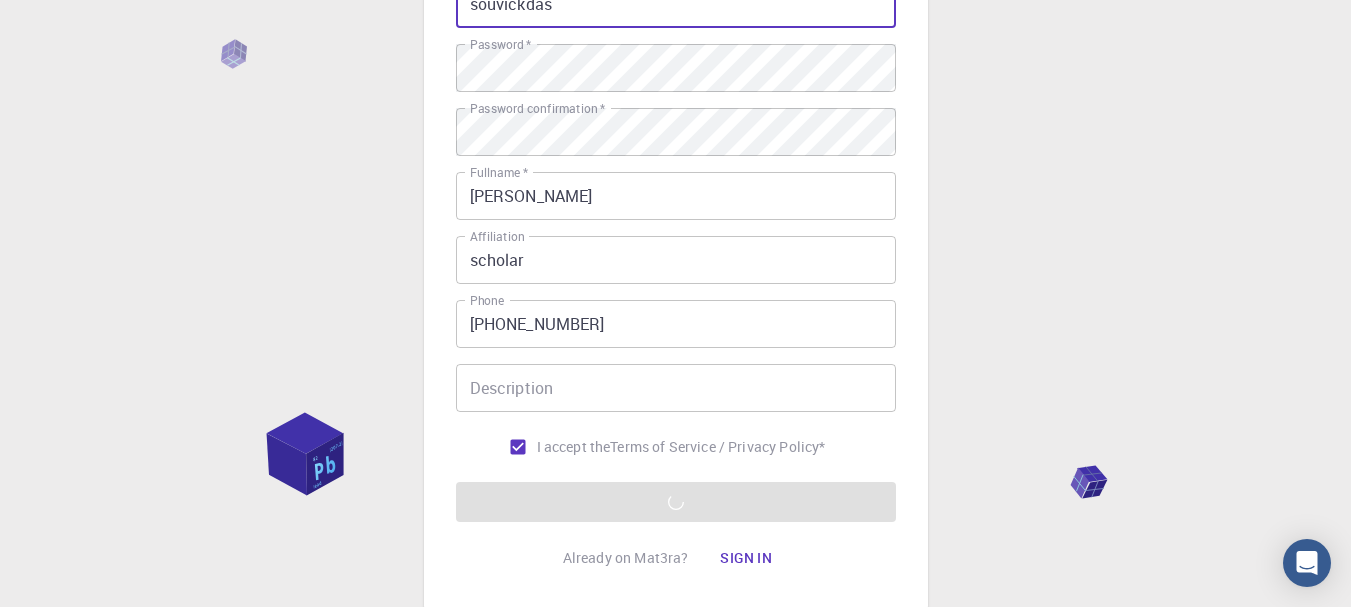 scroll, scrollTop: 411, scrollLeft: 0, axis: vertical 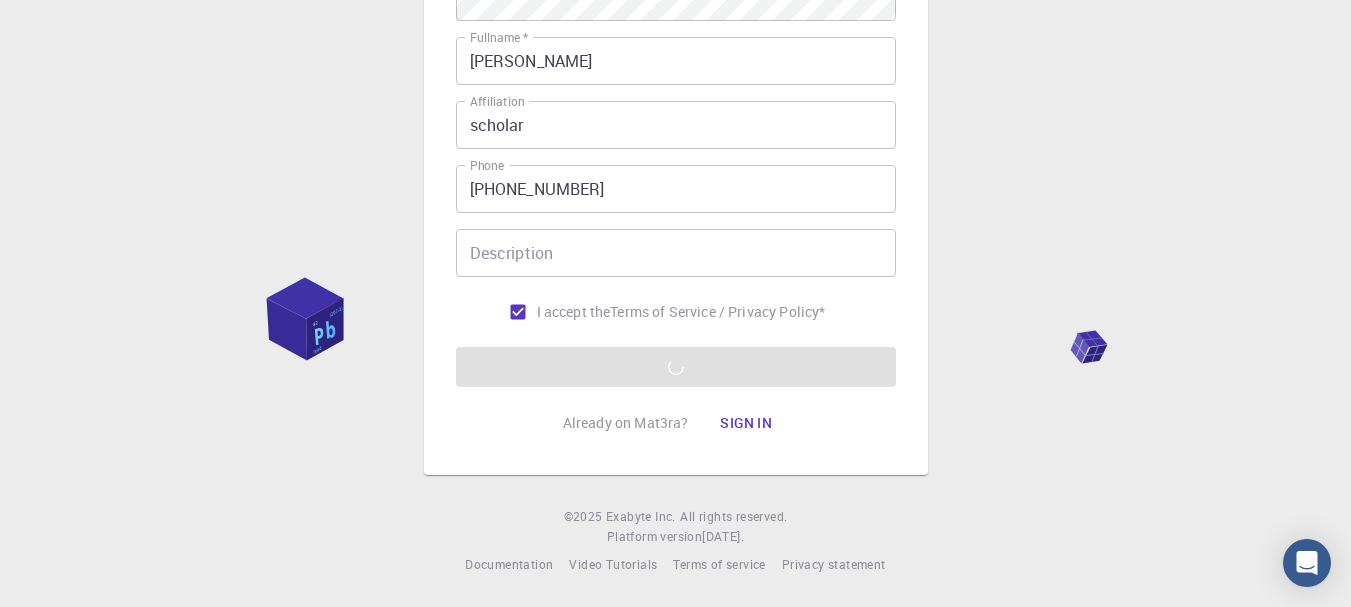click on "Email   * souvickdas93@gmail.com Email   * username   * souvickdas username   * Password   * Password   * Password confirmation   * Password confirmation   * Fullname   * souvick das Fullname   * Affiliation scholar Affiliation Phone +918777452434 Phone Description Description I accept the  Terms of Service / Privacy Policy  * REGISTER" at bounding box center (676, 84) 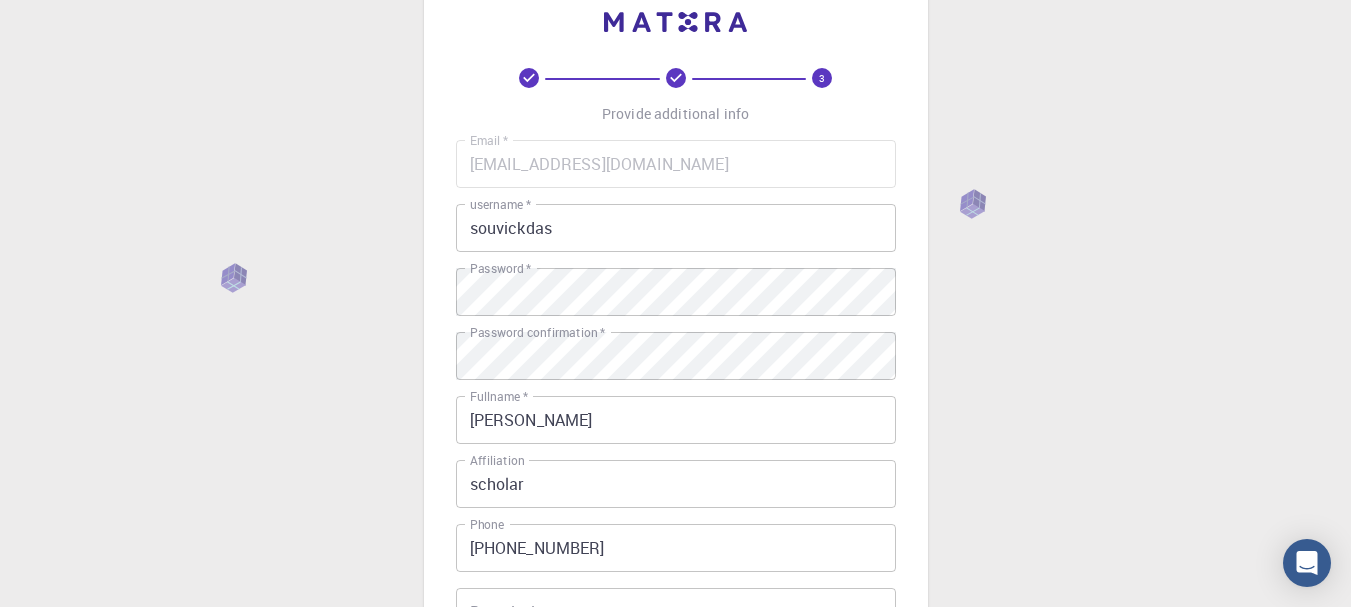 scroll, scrollTop: 0, scrollLeft: 0, axis: both 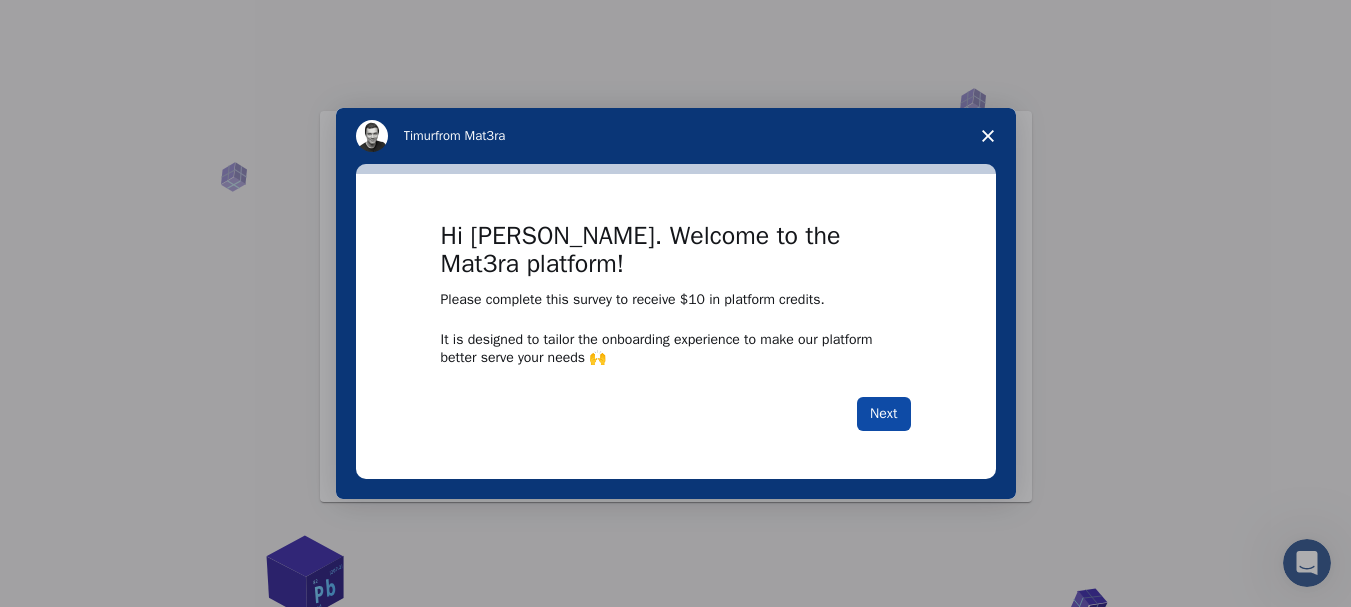 click on "Next" at bounding box center (883, 414) 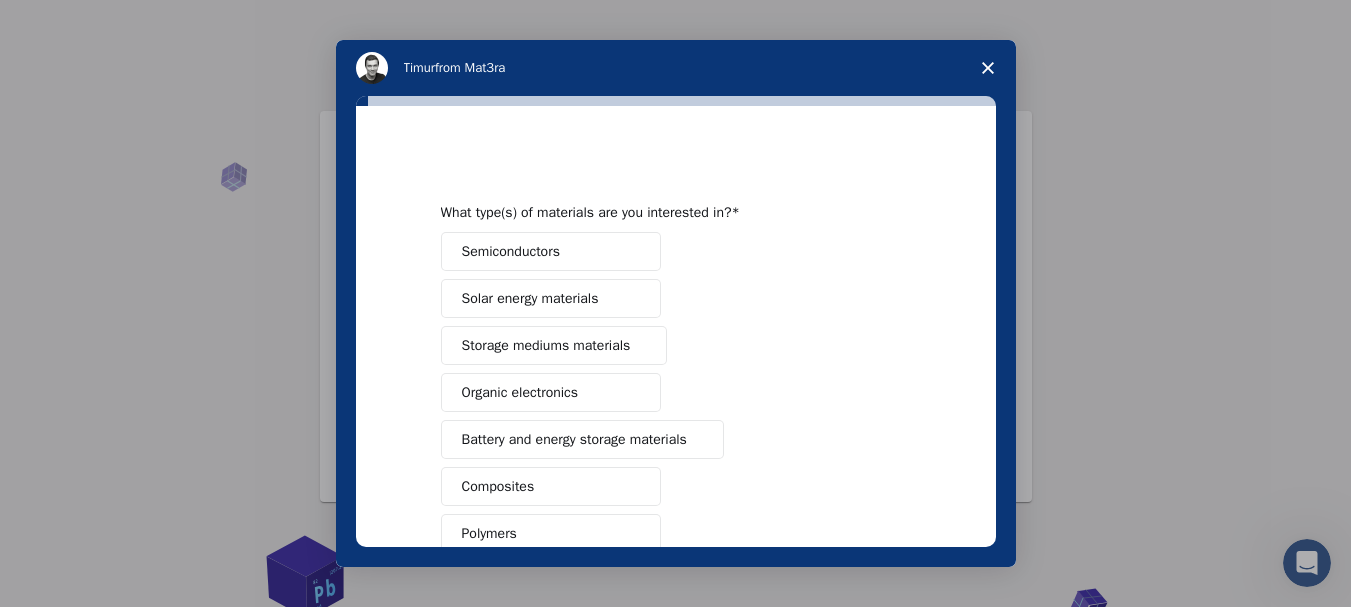 click on "Semiconductors" at bounding box center (551, 251) 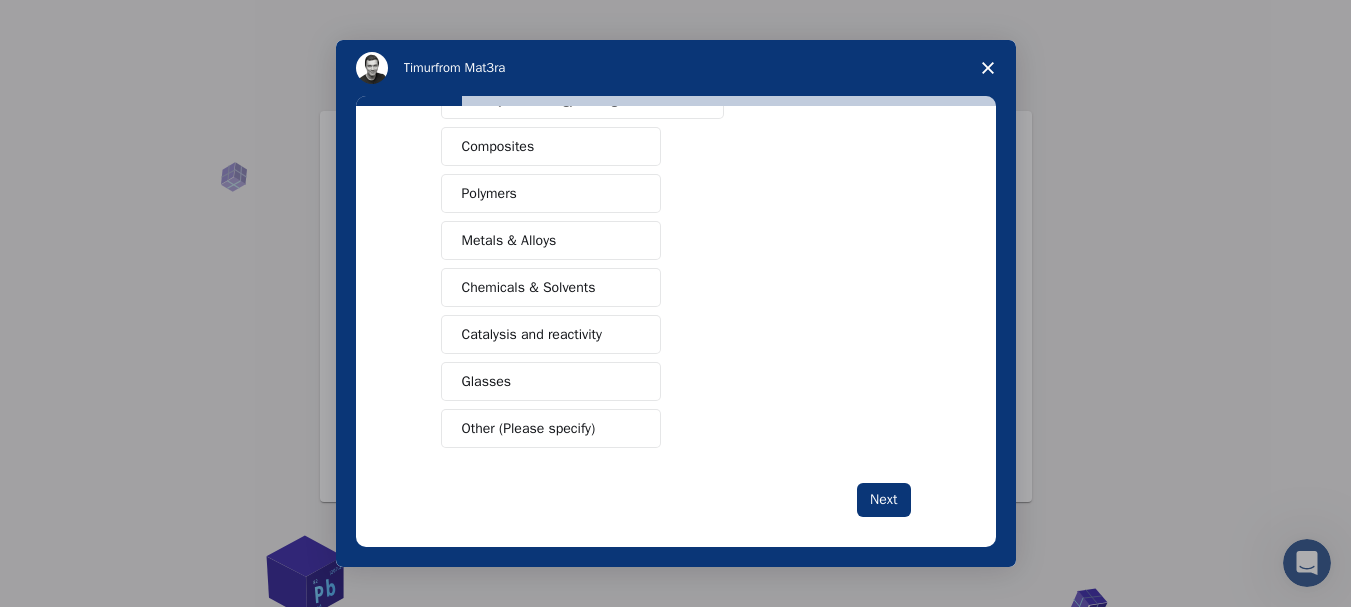 scroll, scrollTop: 358, scrollLeft: 0, axis: vertical 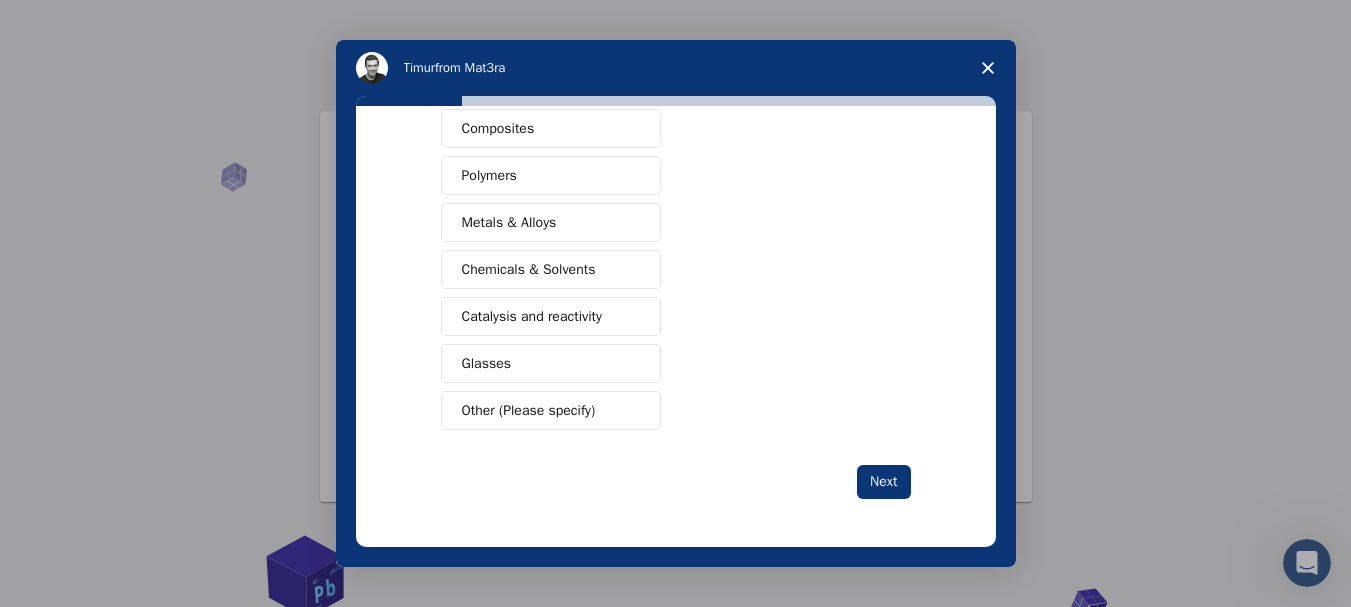 click on "Composites" at bounding box center (551, 128) 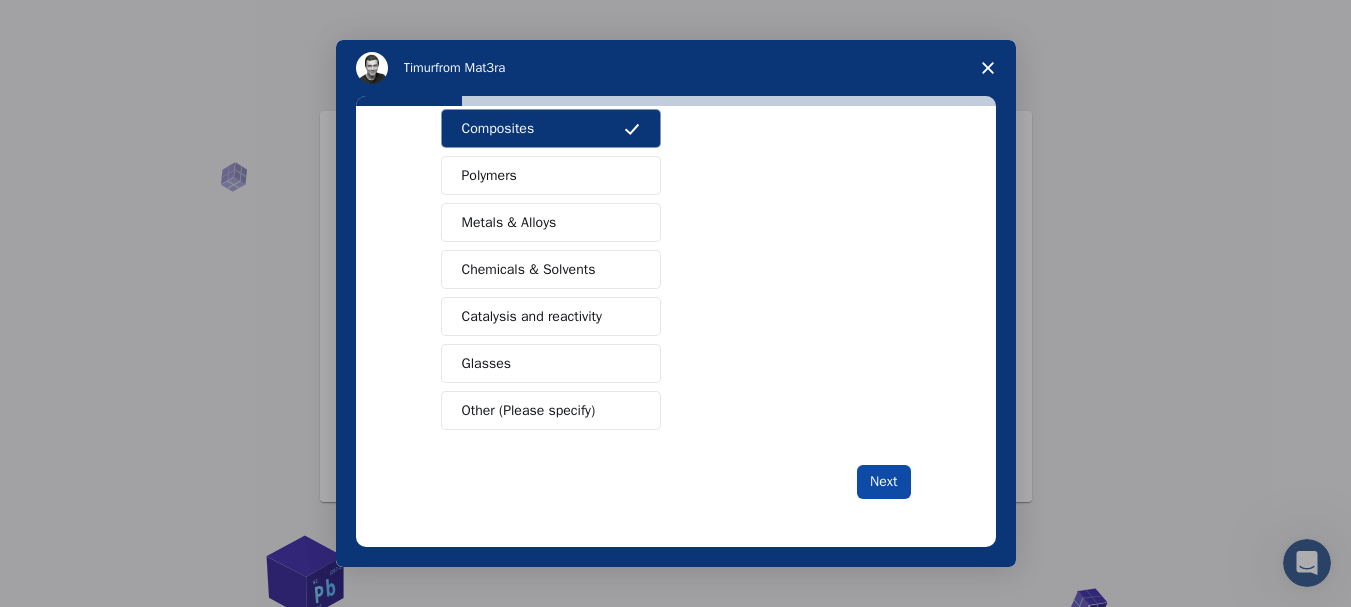 click on "Next" at bounding box center (883, 482) 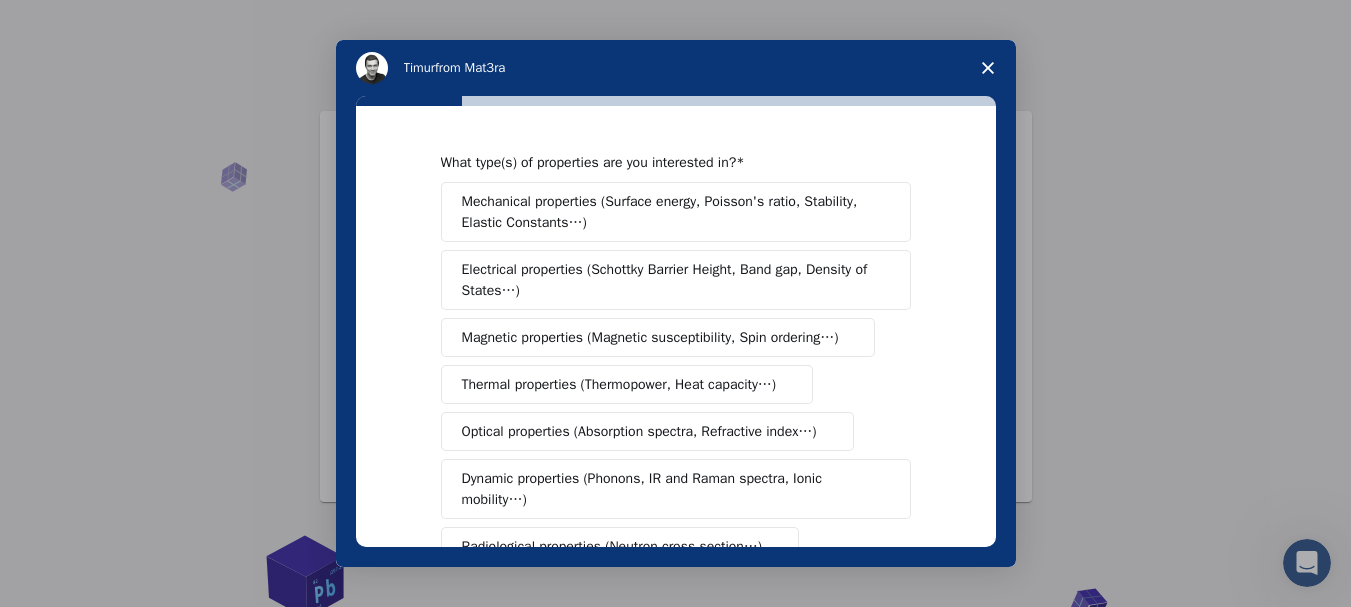 click on "Magnetic properties (Magnetic susceptibility, Spin ordering…)" at bounding box center (658, 337) 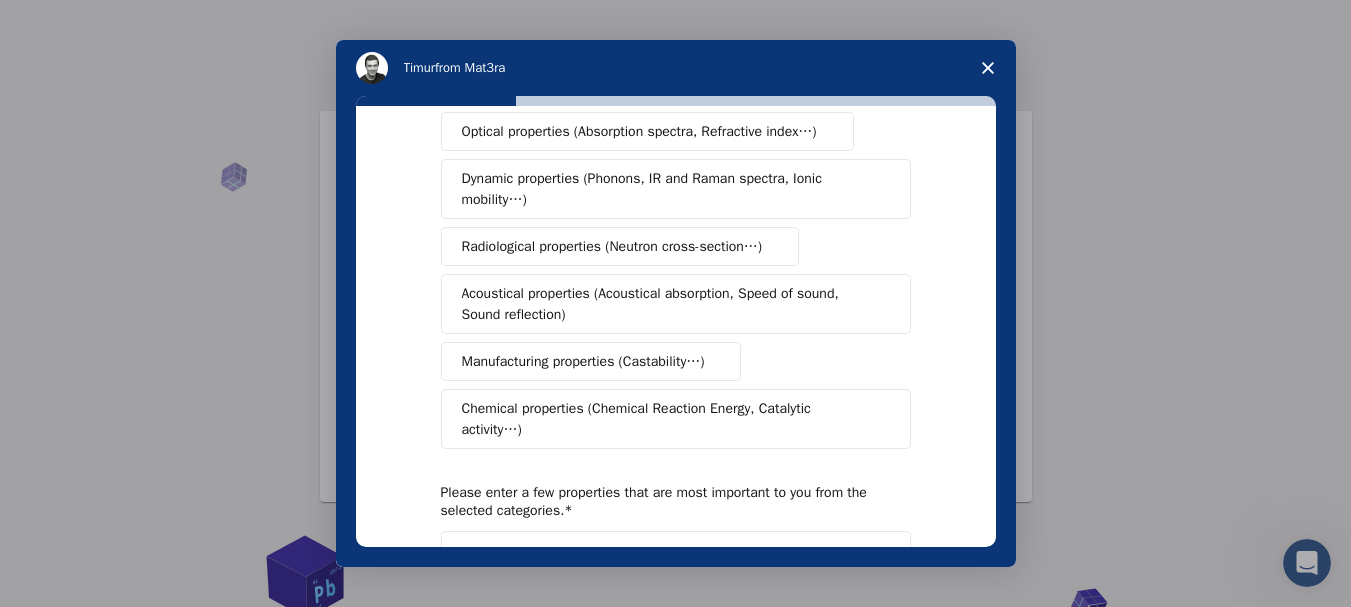 scroll, scrollTop: 462, scrollLeft: 0, axis: vertical 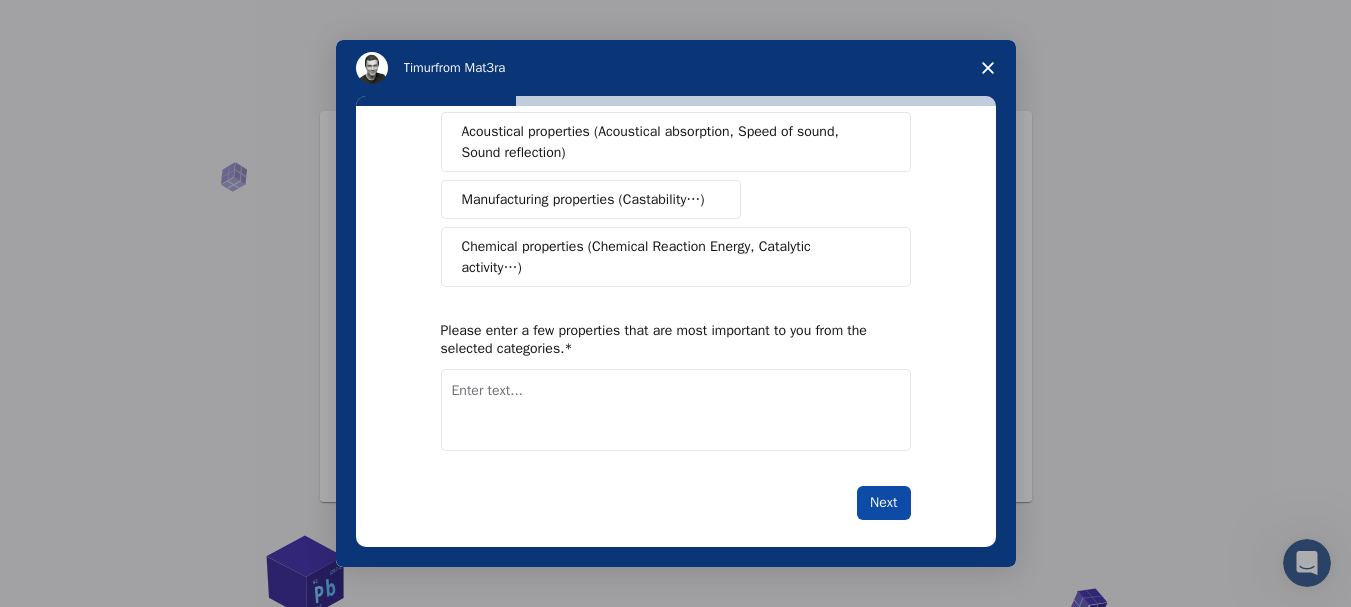 click on "Next" at bounding box center [883, 503] 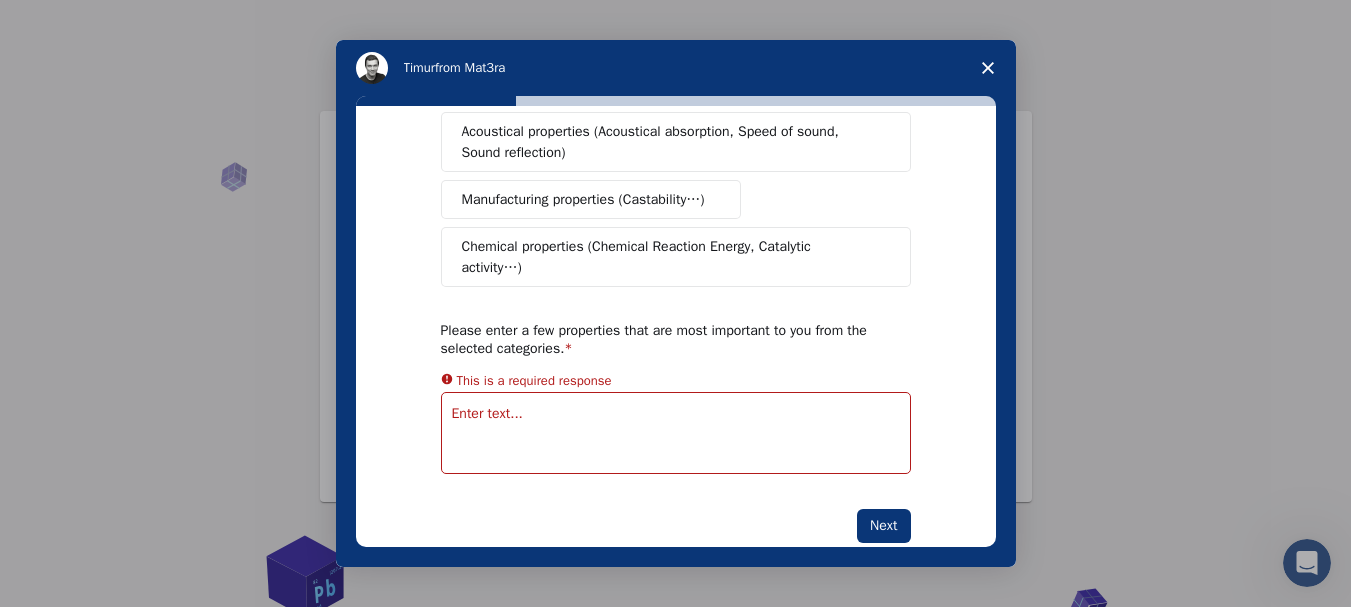 click at bounding box center (676, 433) 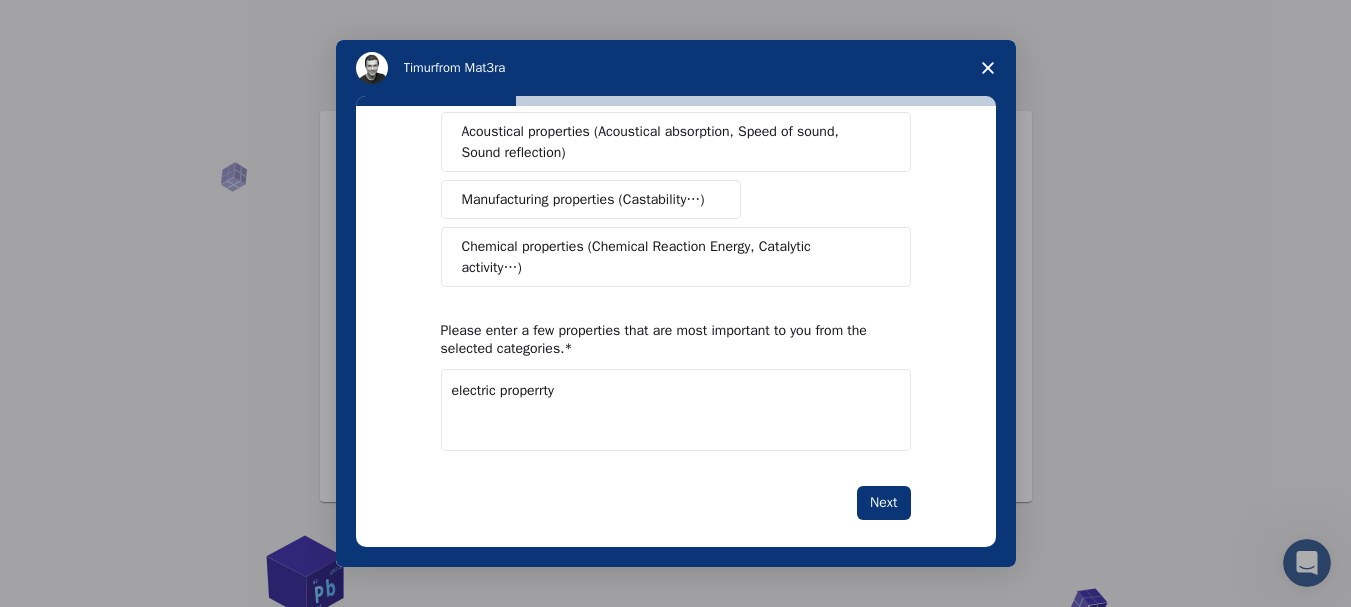 click on "electric properrty" at bounding box center [676, 410] 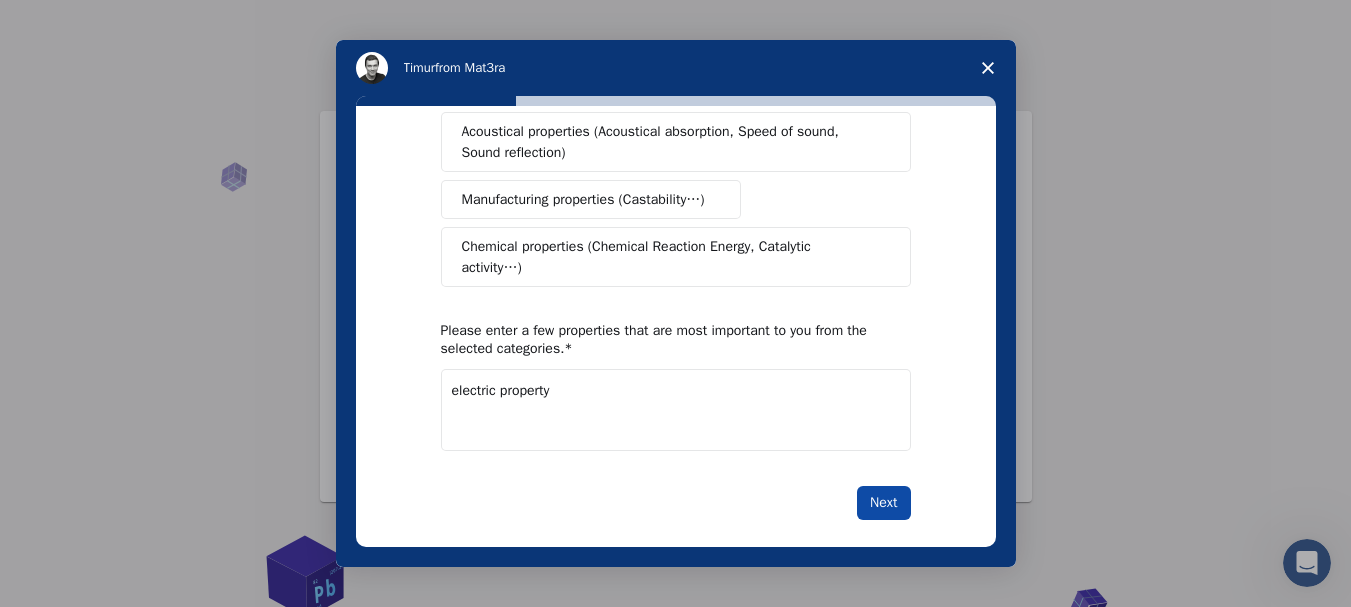 type on "electric property" 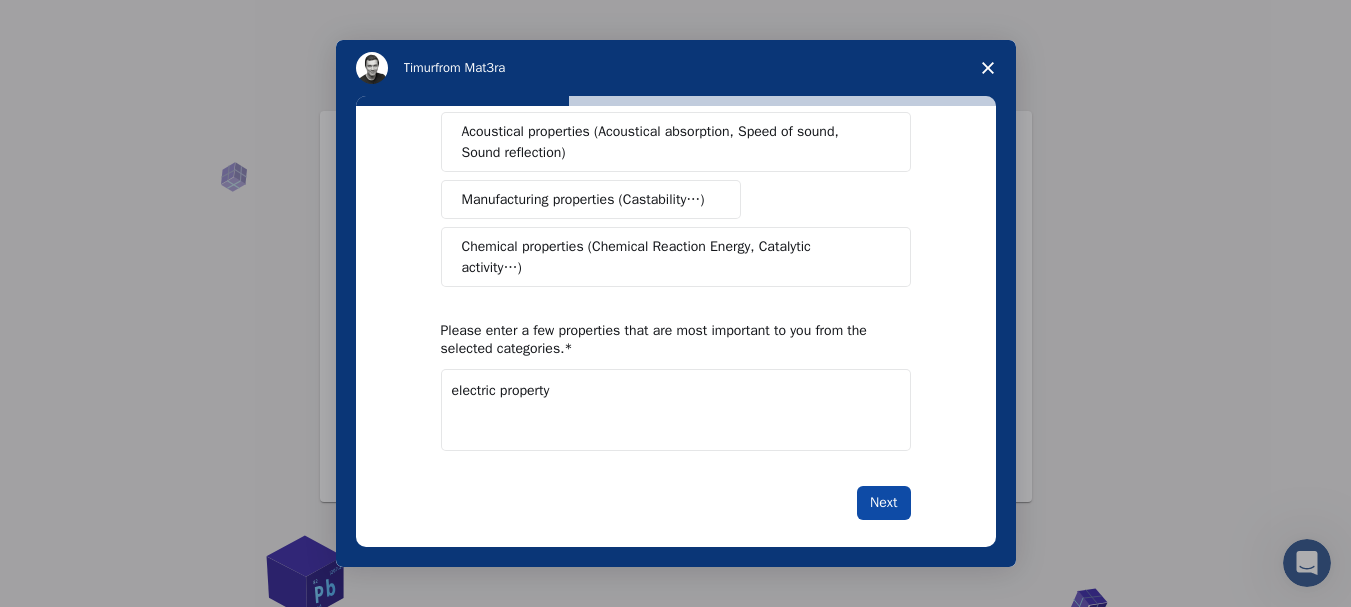 scroll, scrollTop: 0, scrollLeft: 0, axis: both 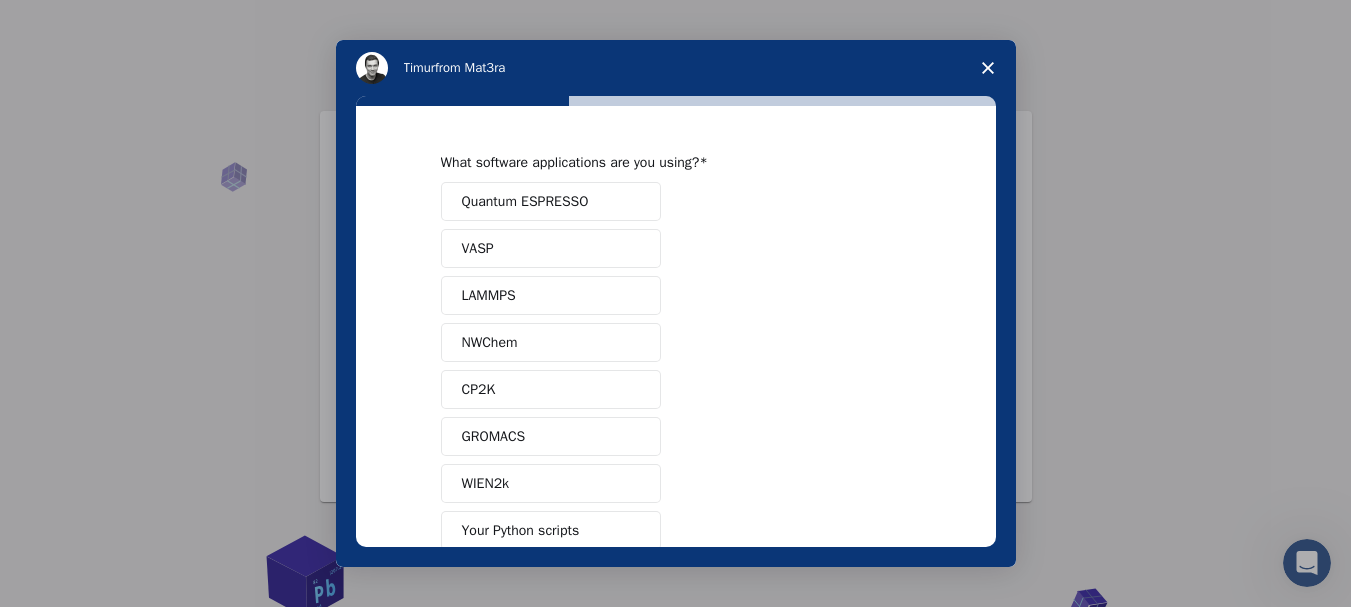 click on "Quantum ESPRESSO" at bounding box center (551, 201) 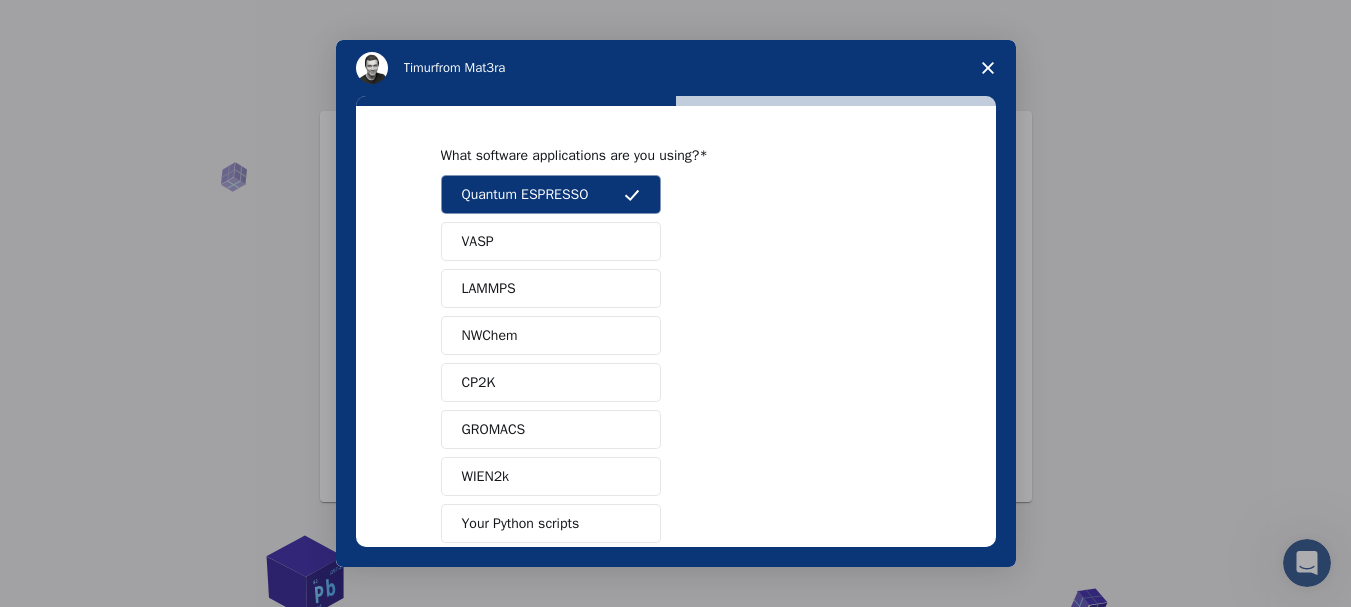 scroll, scrollTop: 0, scrollLeft: 0, axis: both 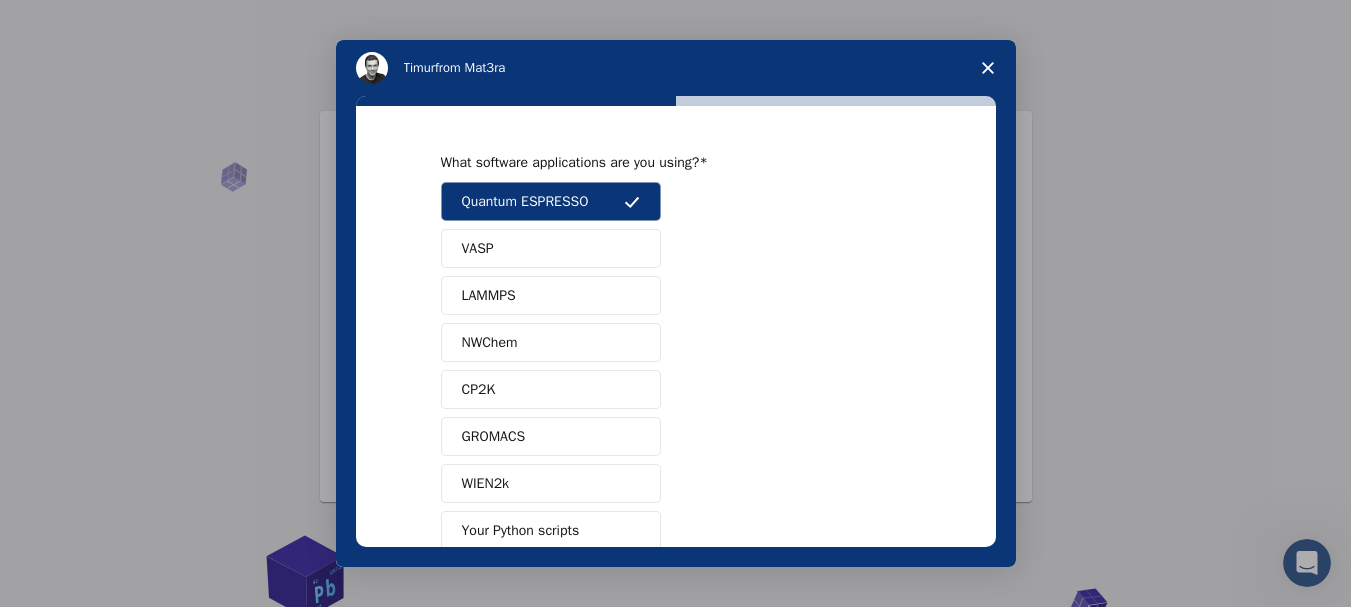 click on "Quantum ESPRESSO VASP LAMMPS NWChem CP2K GROMACS WIEN2k Your Python scripts Machine Learning frameworks Other (Please specify)" at bounding box center (676, 413) 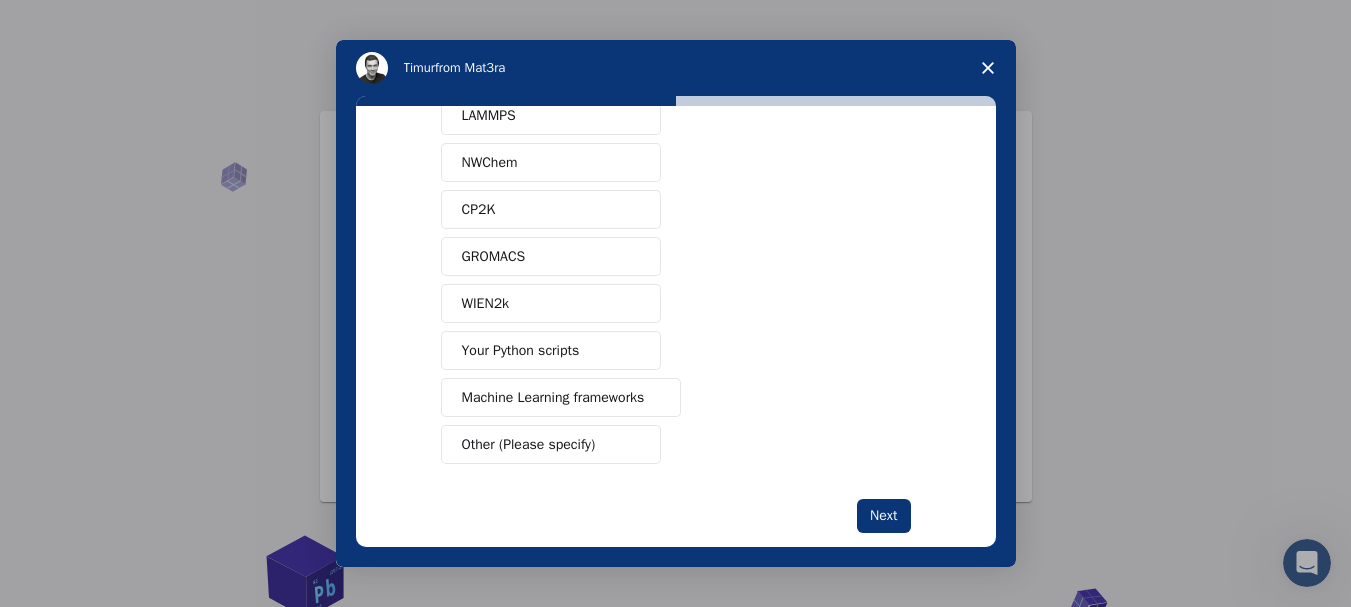 scroll, scrollTop: 200, scrollLeft: 0, axis: vertical 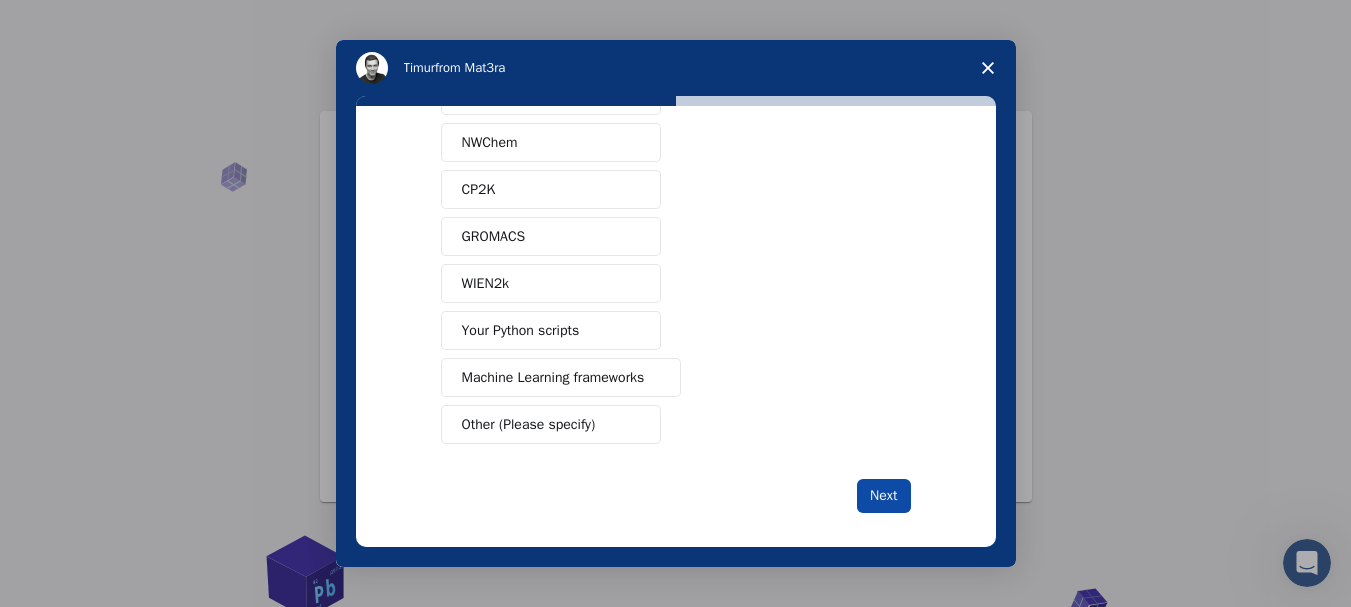 click on "Next" at bounding box center [883, 496] 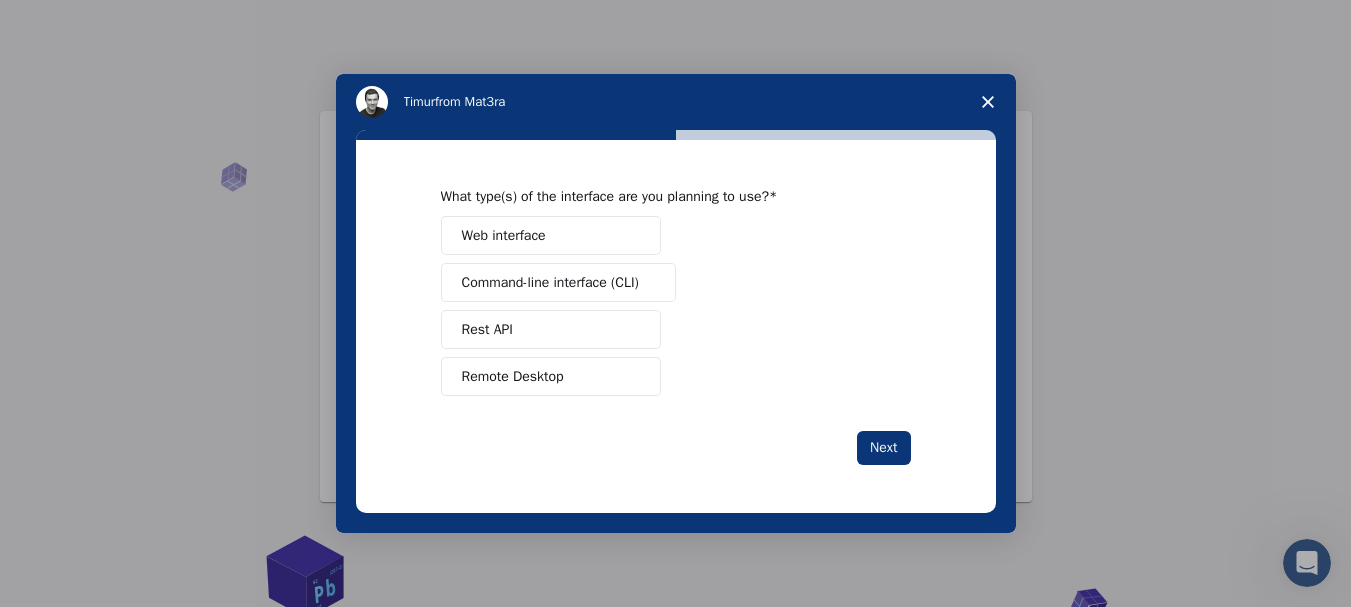 scroll, scrollTop: 0, scrollLeft: 0, axis: both 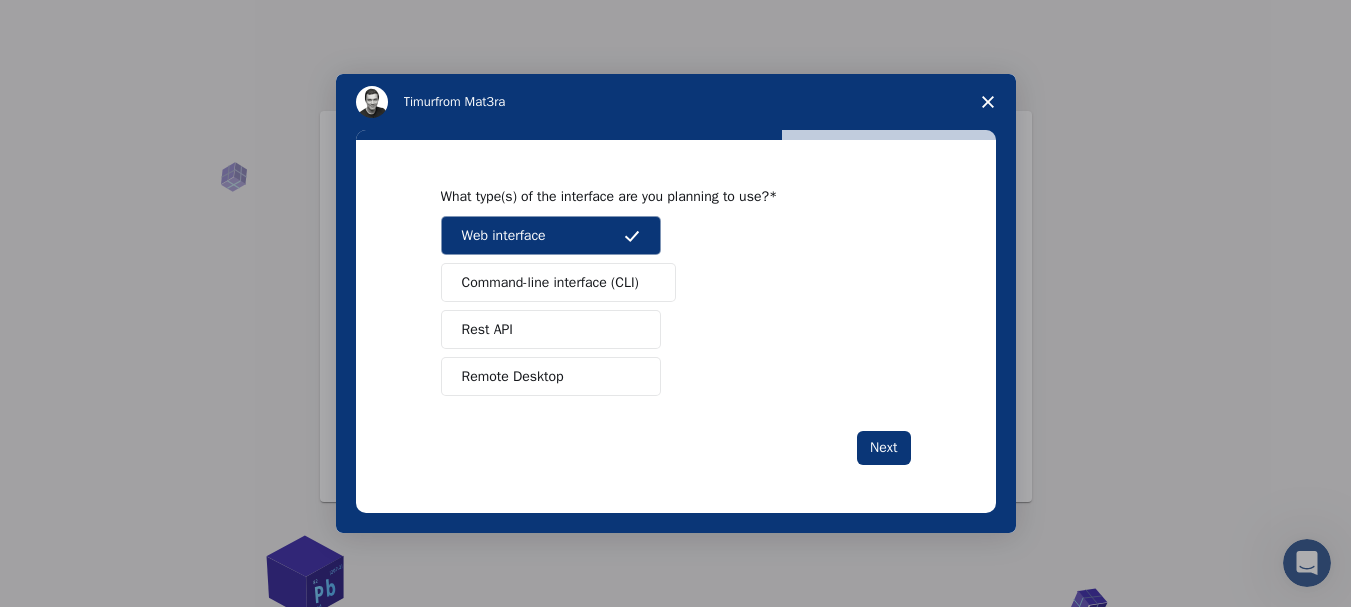 click on "Remote Desktop" at bounding box center (513, 376) 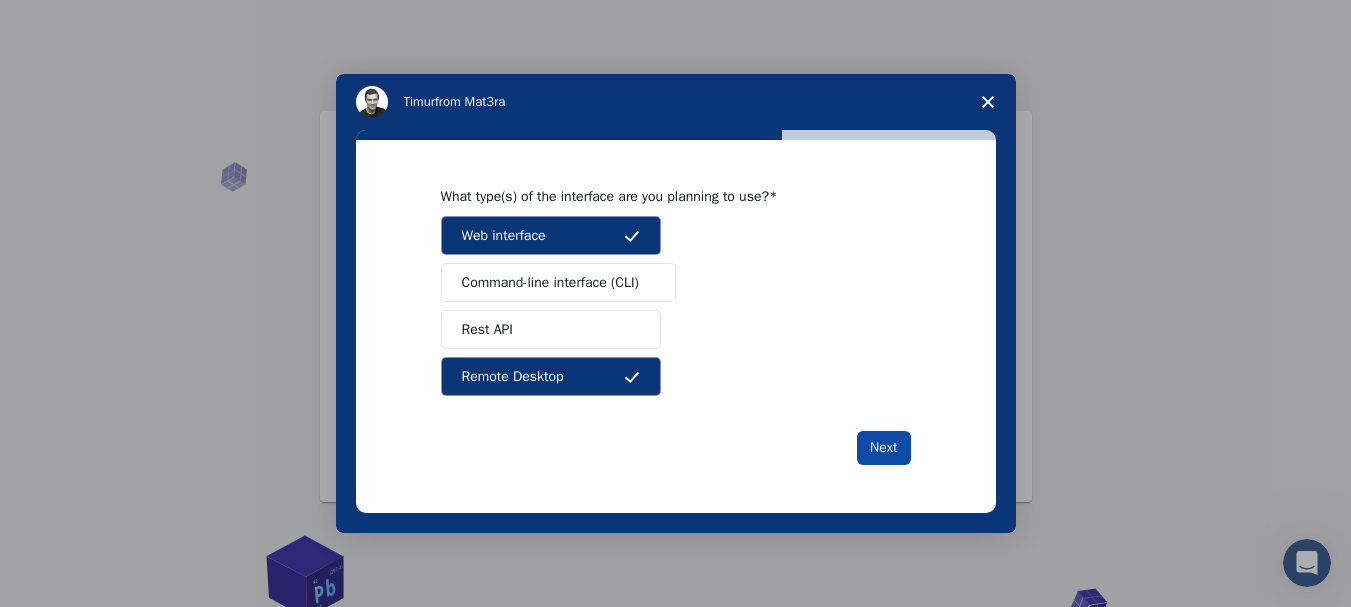 click on "Next" at bounding box center (883, 448) 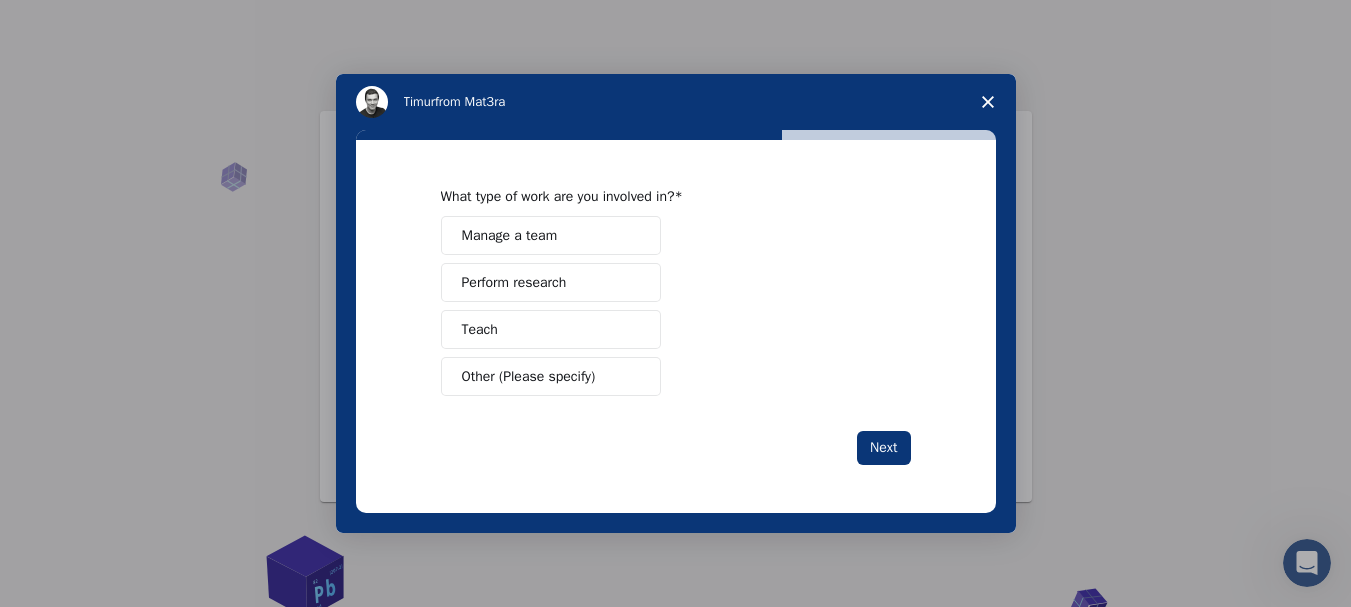 click on "Perform research" at bounding box center [551, 282] 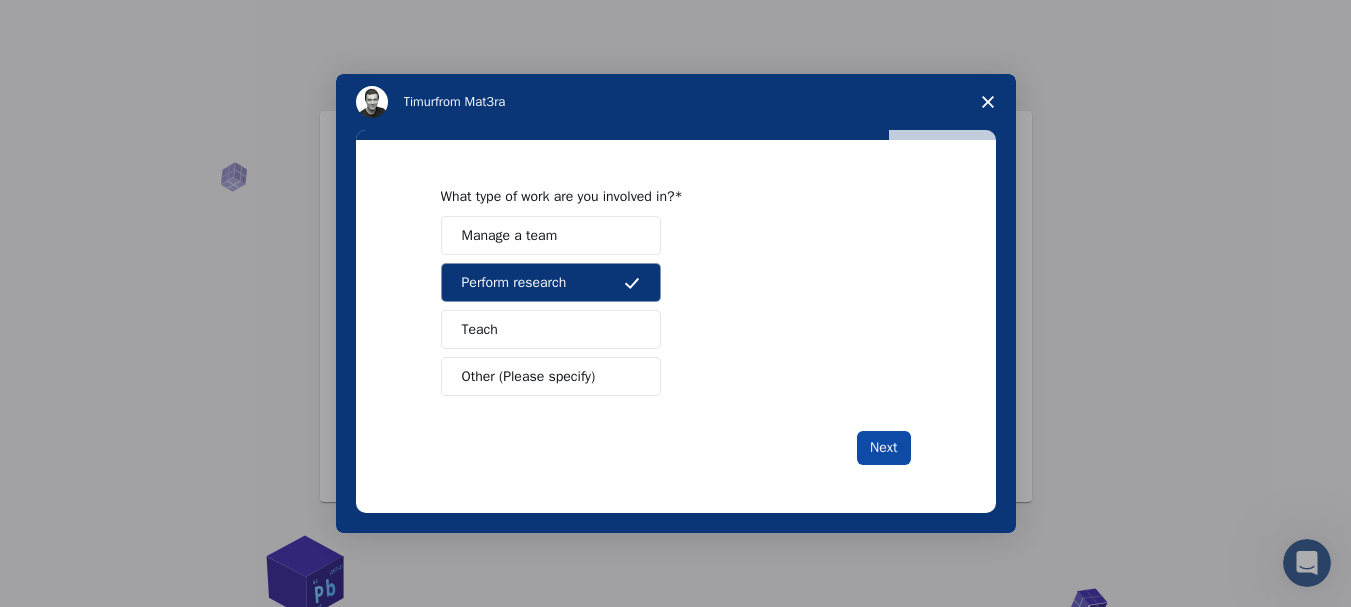 click on "Next" at bounding box center [883, 448] 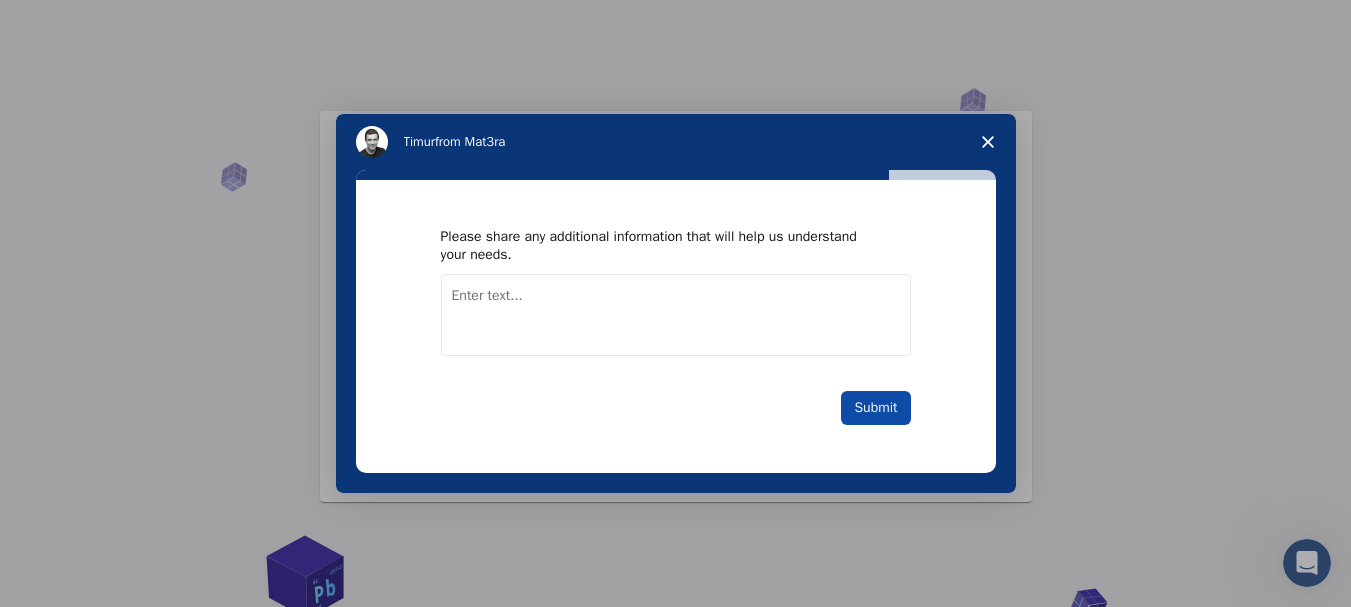 click on "Submit" at bounding box center [875, 408] 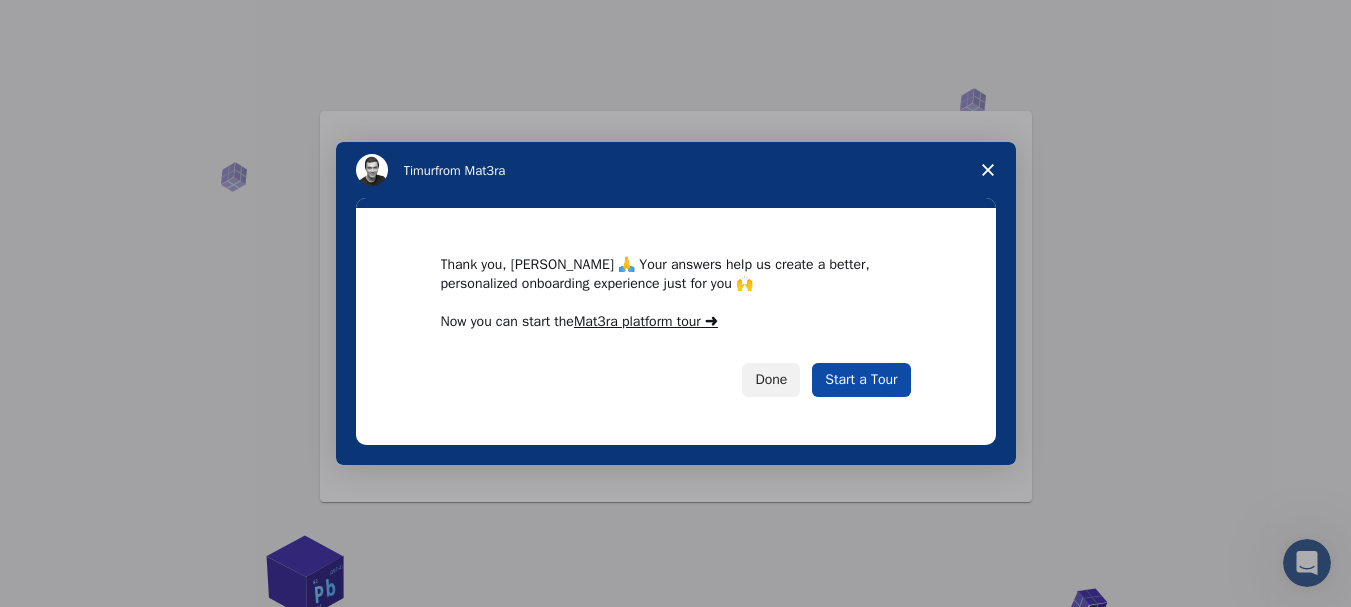 click on "Start a Tour" at bounding box center [861, 380] 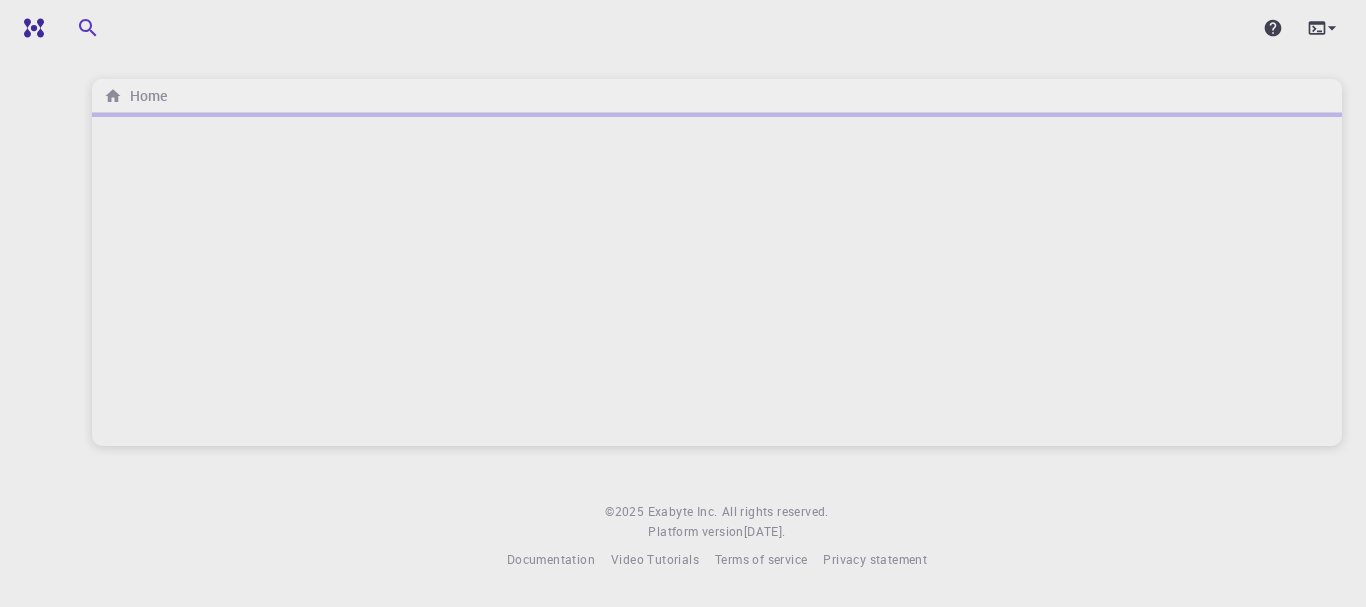 scroll, scrollTop: 0, scrollLeft: 0, axis: both 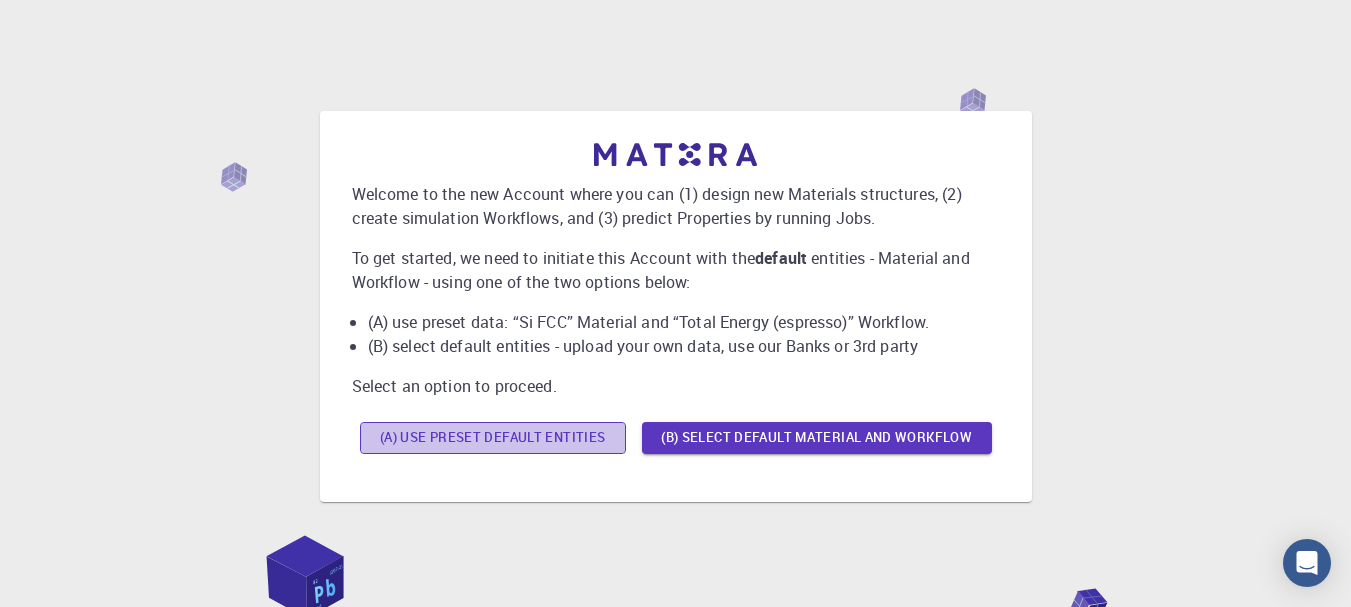 click on "(A) Use preset default entities" at bounding box center (493, 438) 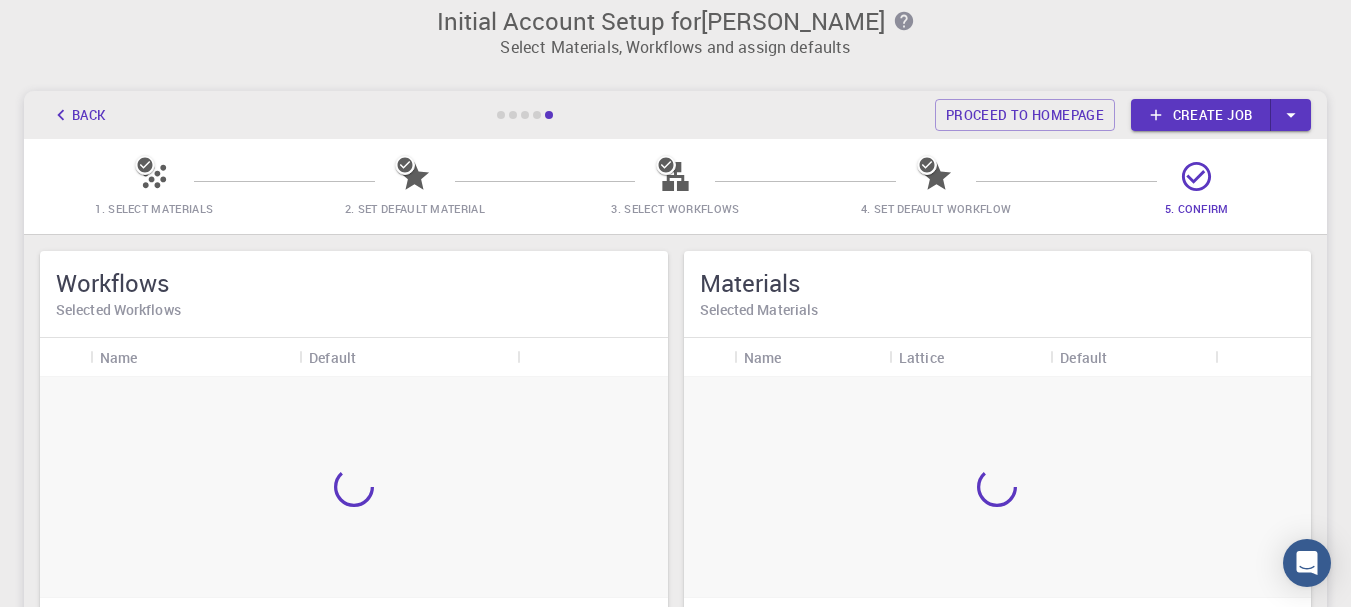 scroll, scrollTop: 0, scrollLeft: 0, axis: both 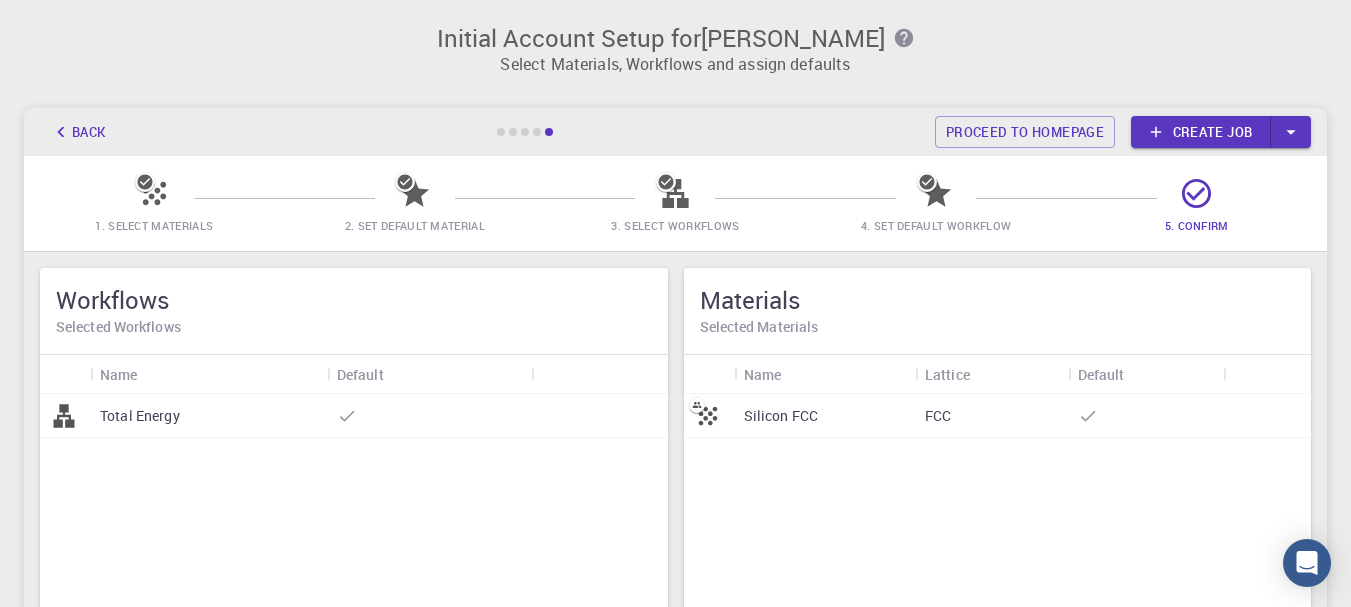click on "Silicon FCC" at bounding box center (781, 416) 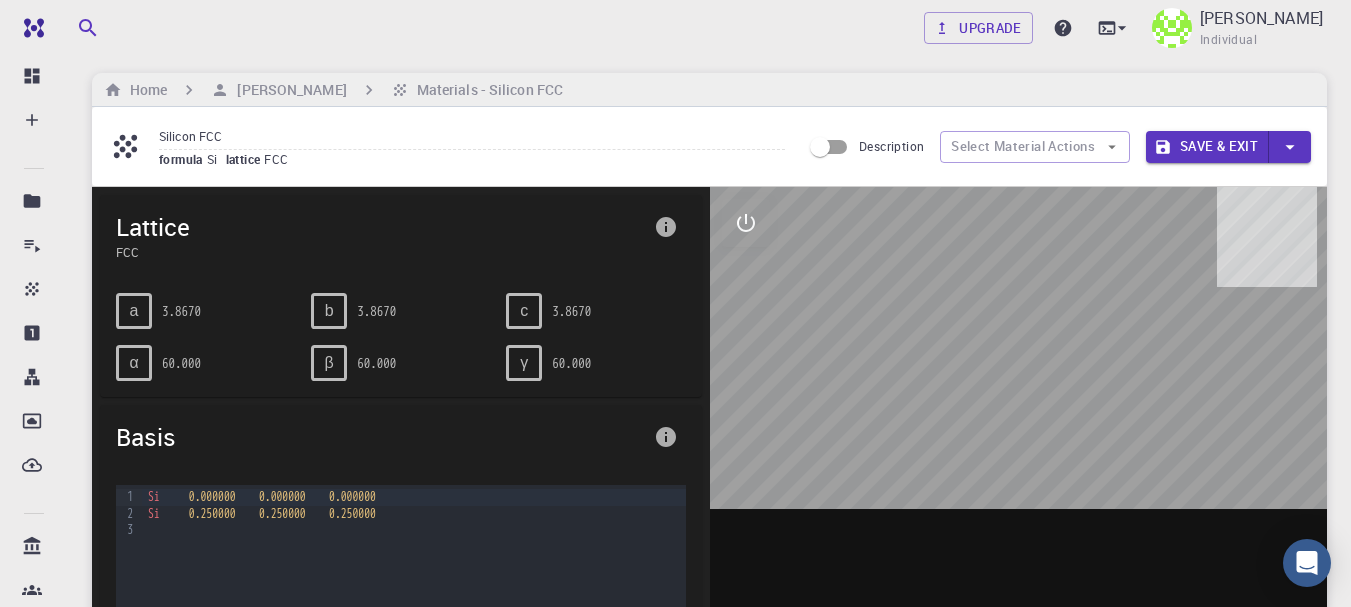 scroll, scrollTop: 0, scrollLeft: 0, axis: both 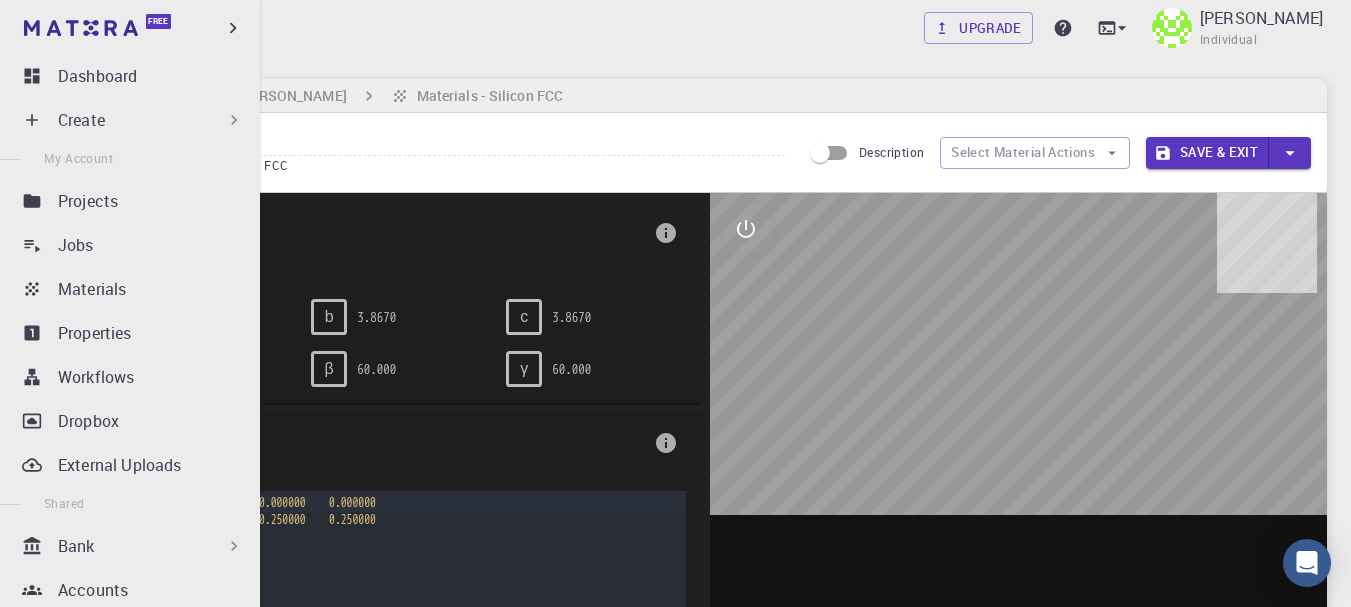 click on "Create" at bounding box center [151, 120] 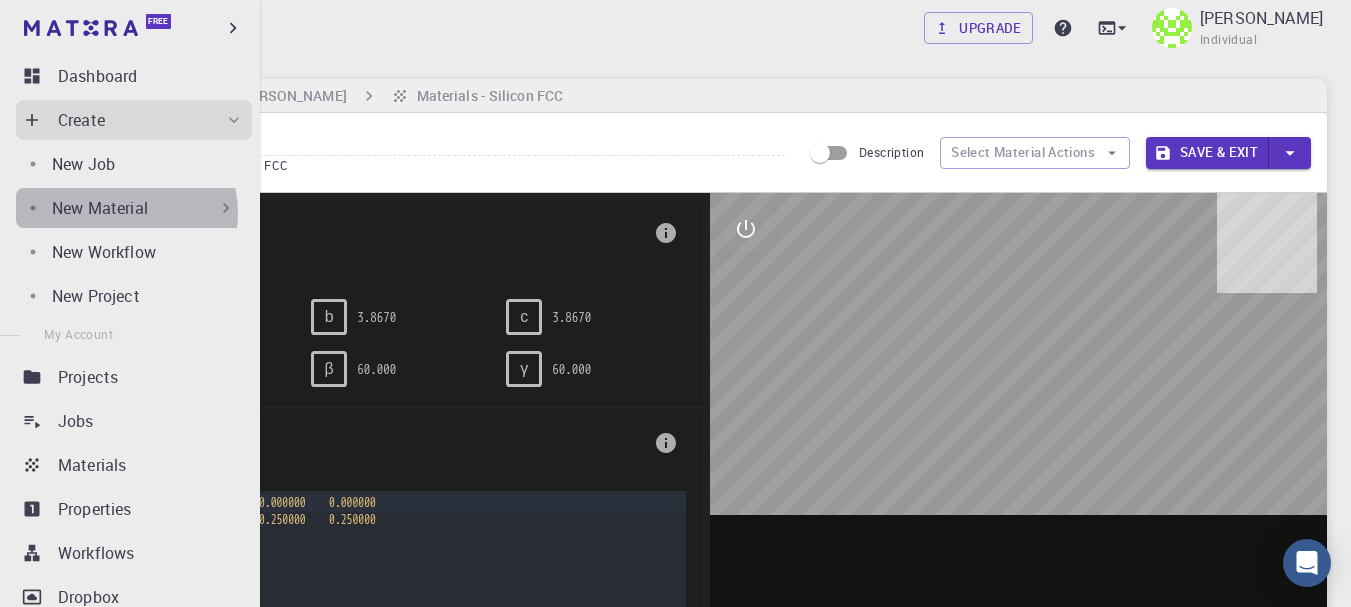 click on "New Material" at bounding box center [100, 208] 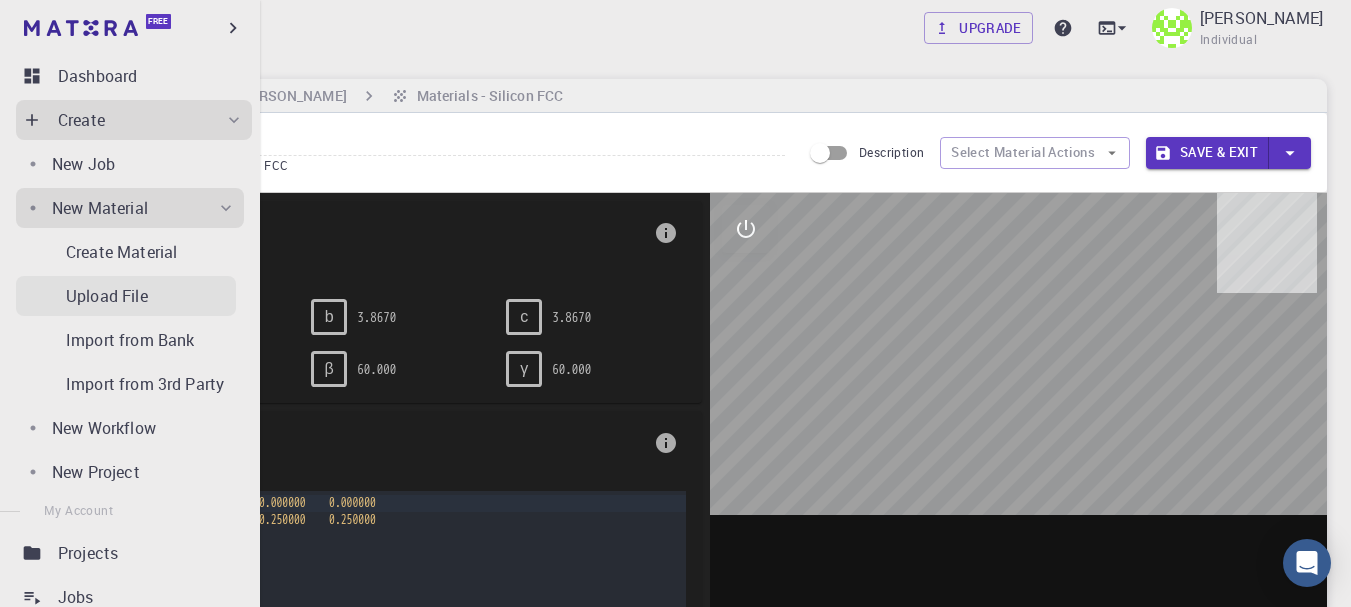 click on "Upload File" at bounding box center (107, 296) 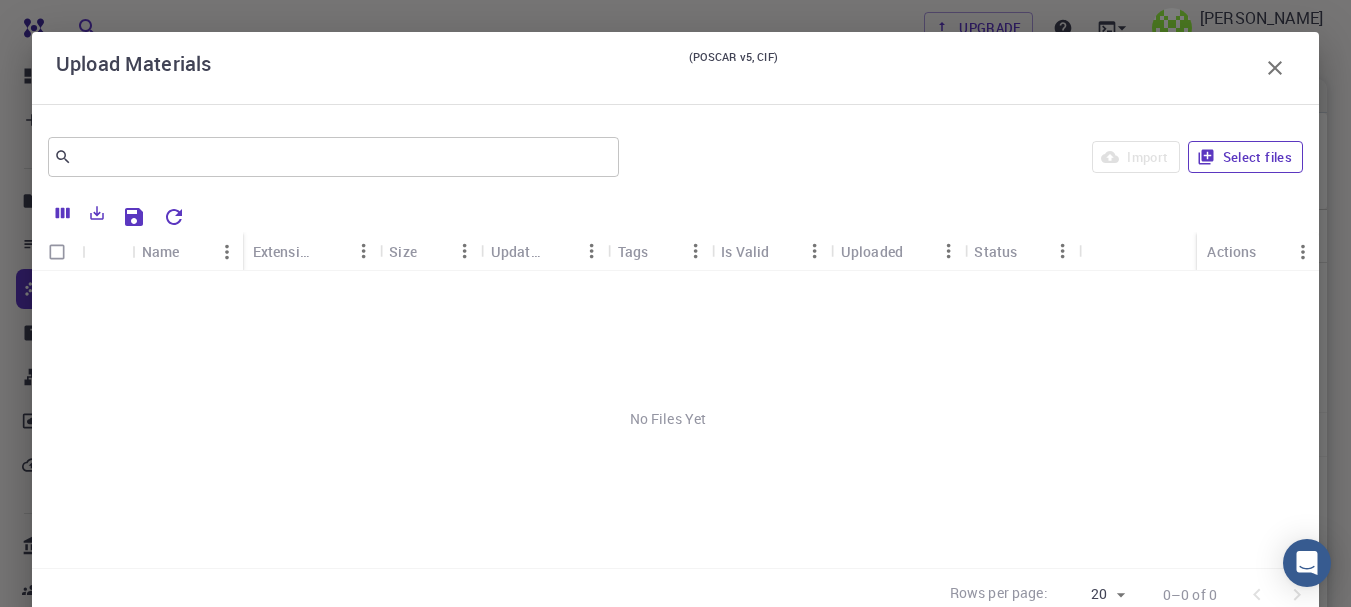 click on "Select files" at bounding box center [1245, 157] 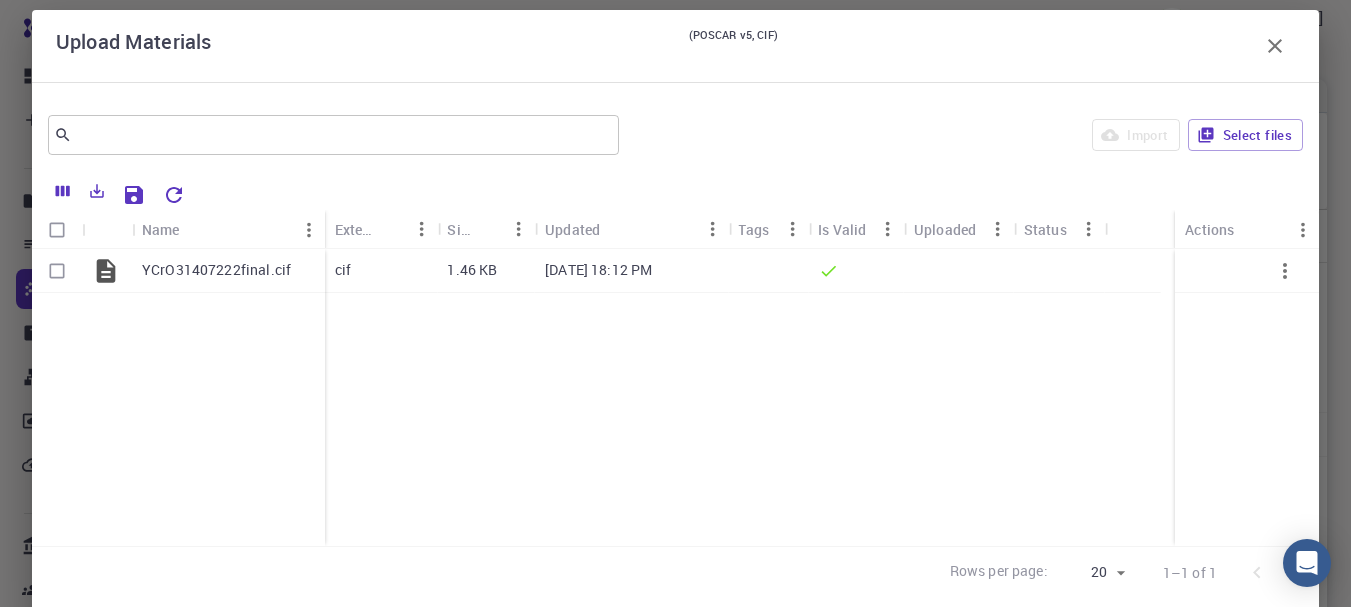 scroll, scrollTop: 0, scrollLeft: 0, axis: both 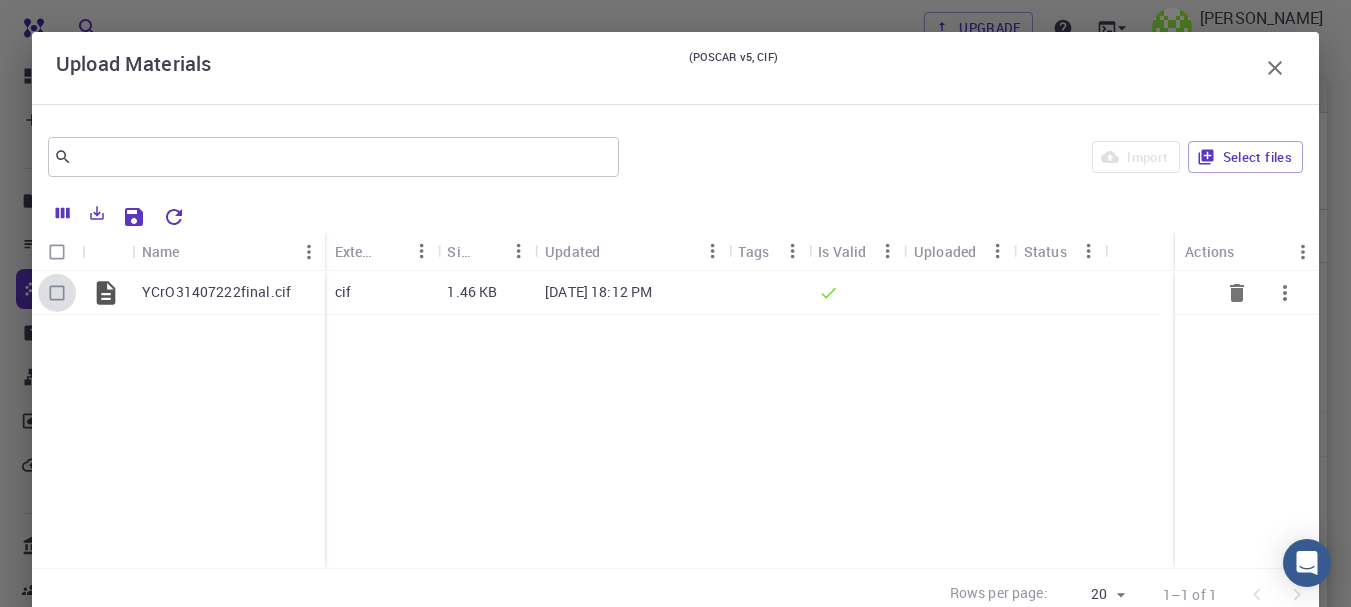 click at bounding box center [57, 293] 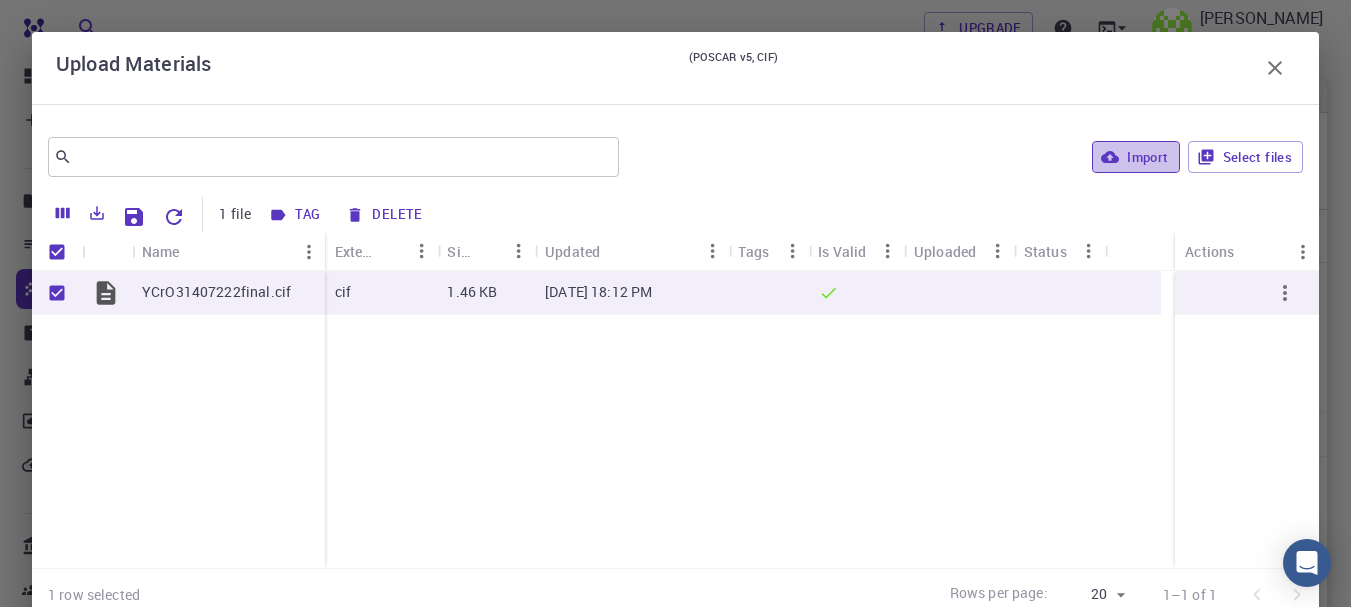 click on "Import" at bounding box center (1135, 157) 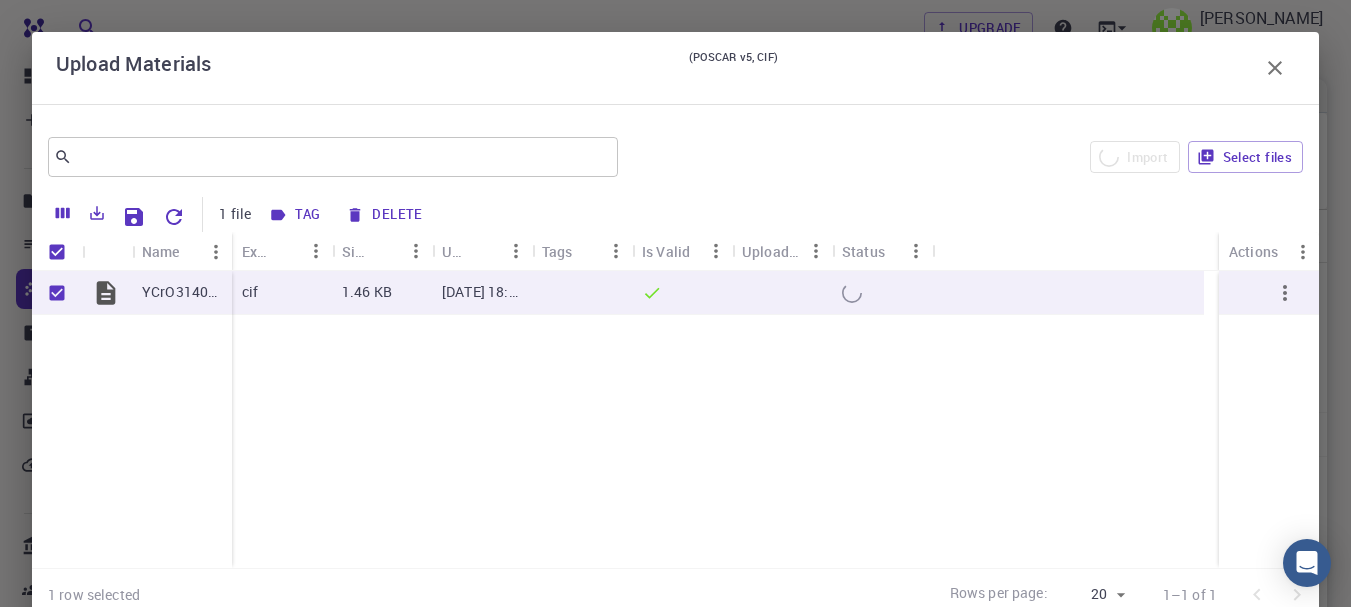 checkbox on "false" 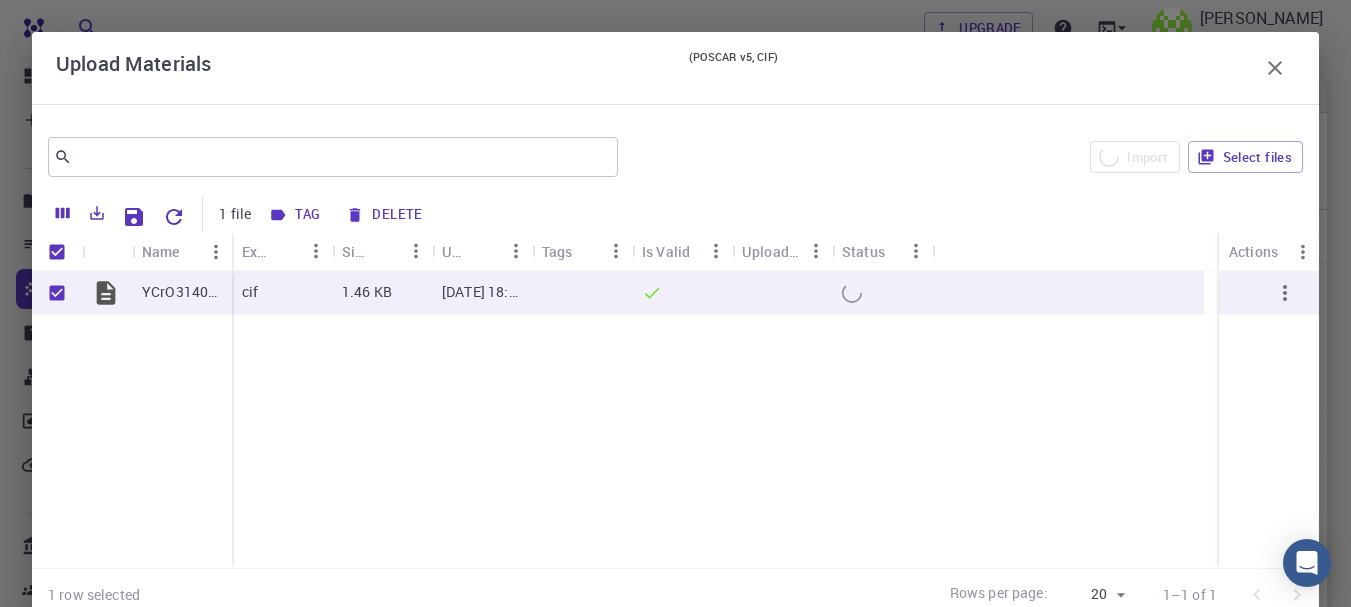 checkbox on "false" 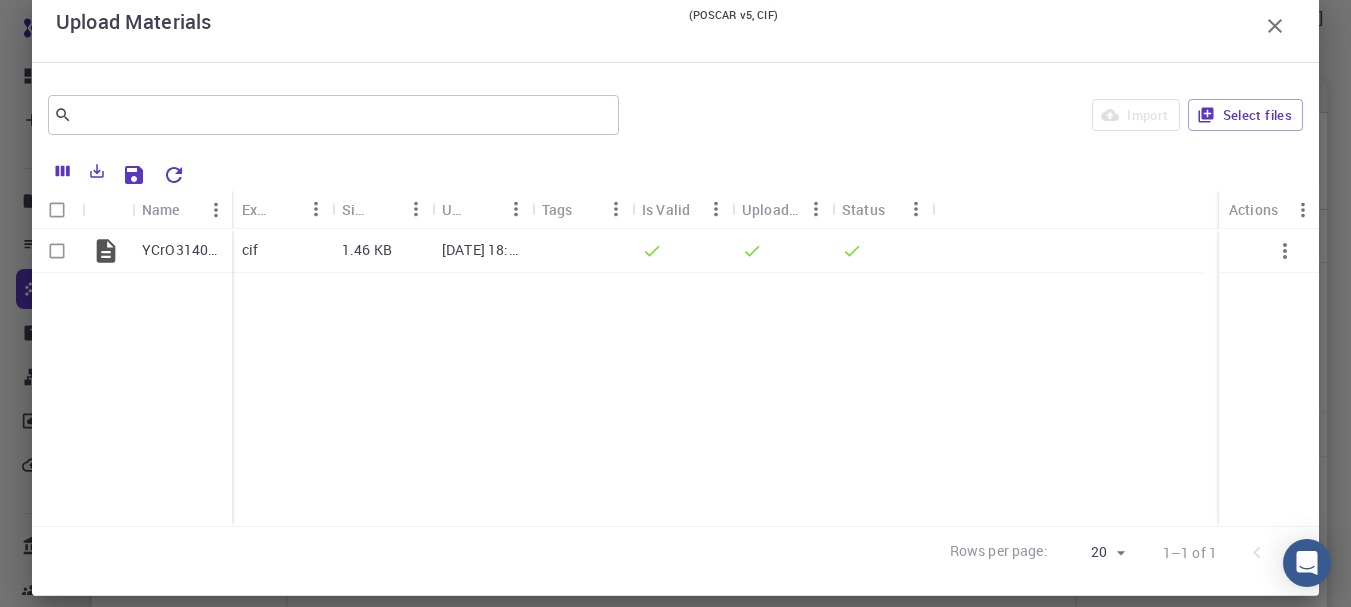 scroll, scrollTop: 63, scrollLeft: 0, axis: vertical 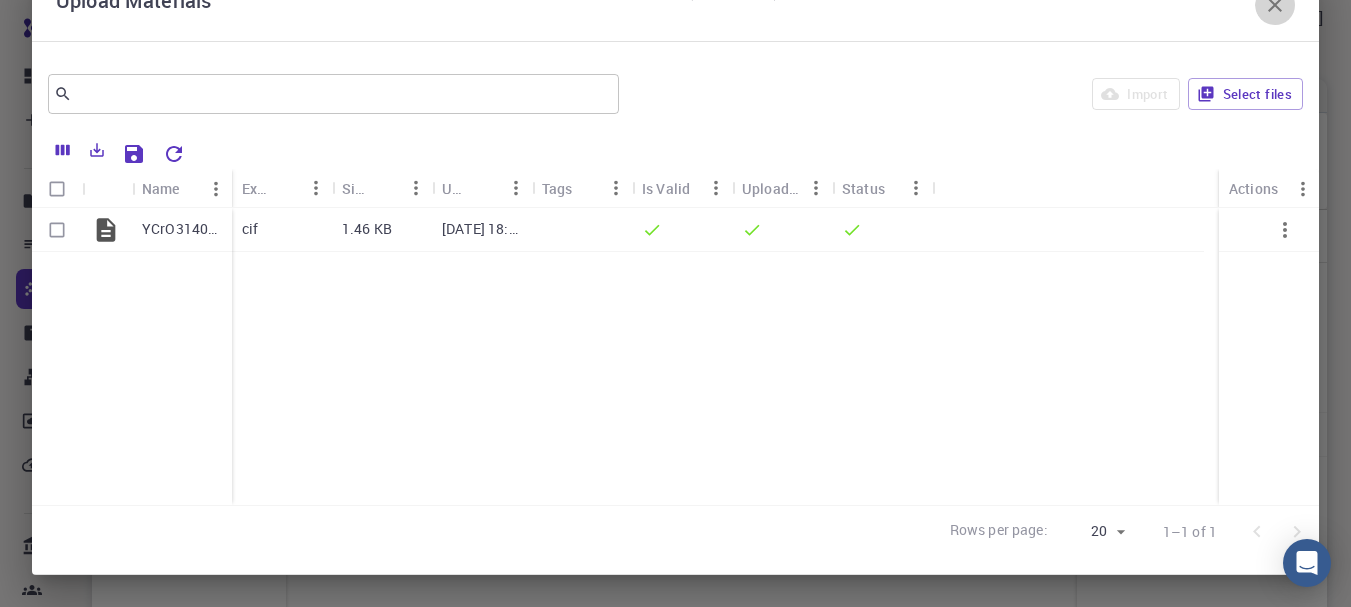 click 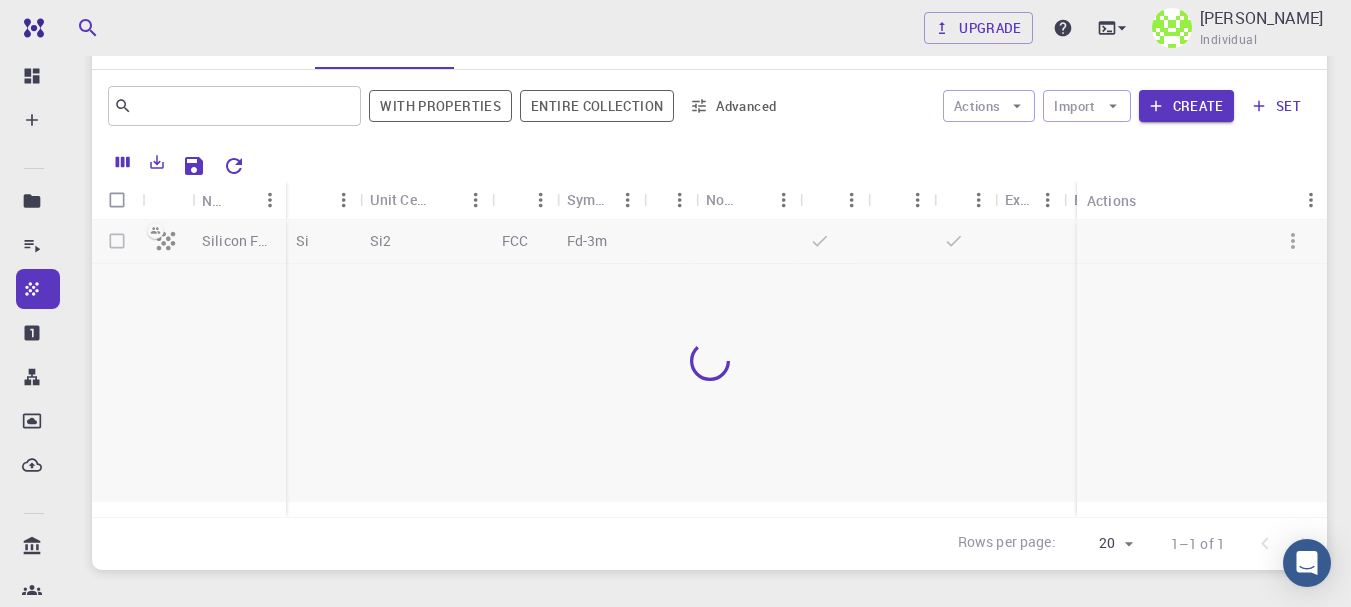 scroll, scrollTop: 200, scrollLeft: 0, axis: vertical 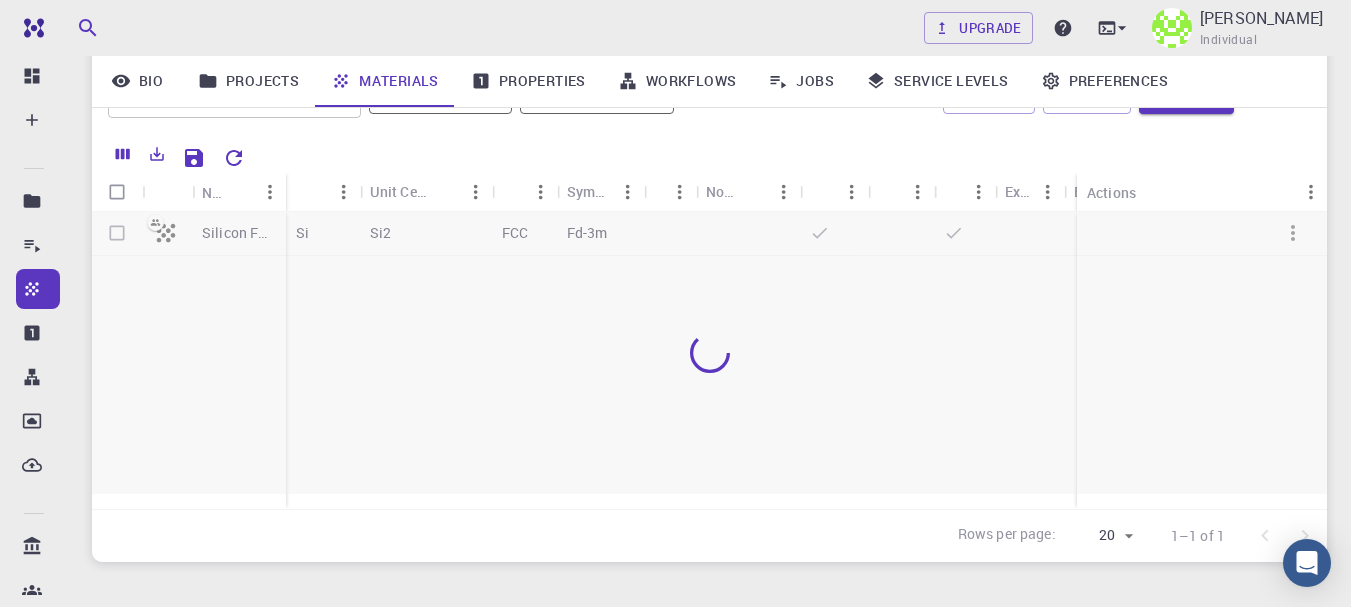 click at bounding box center [709, 353] 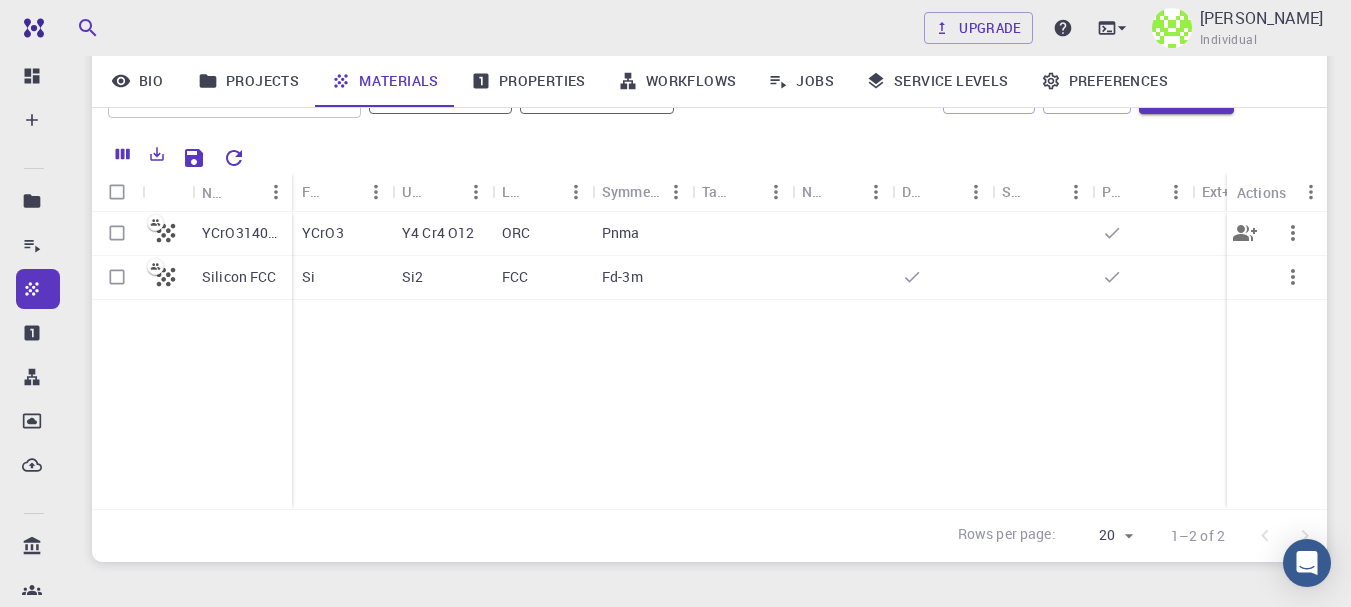 click on "YCrO31407222final" at bounding box center (242, 234) 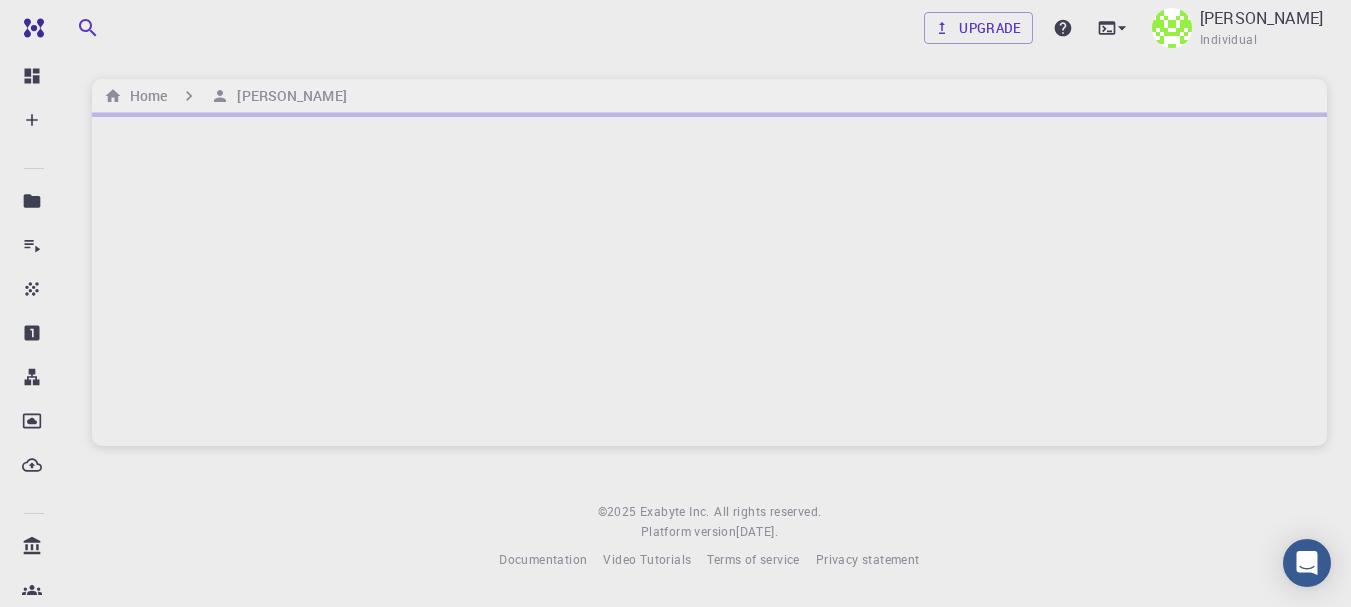 scroll, scrollTop: 0, scrollLeft: 0, axis: both 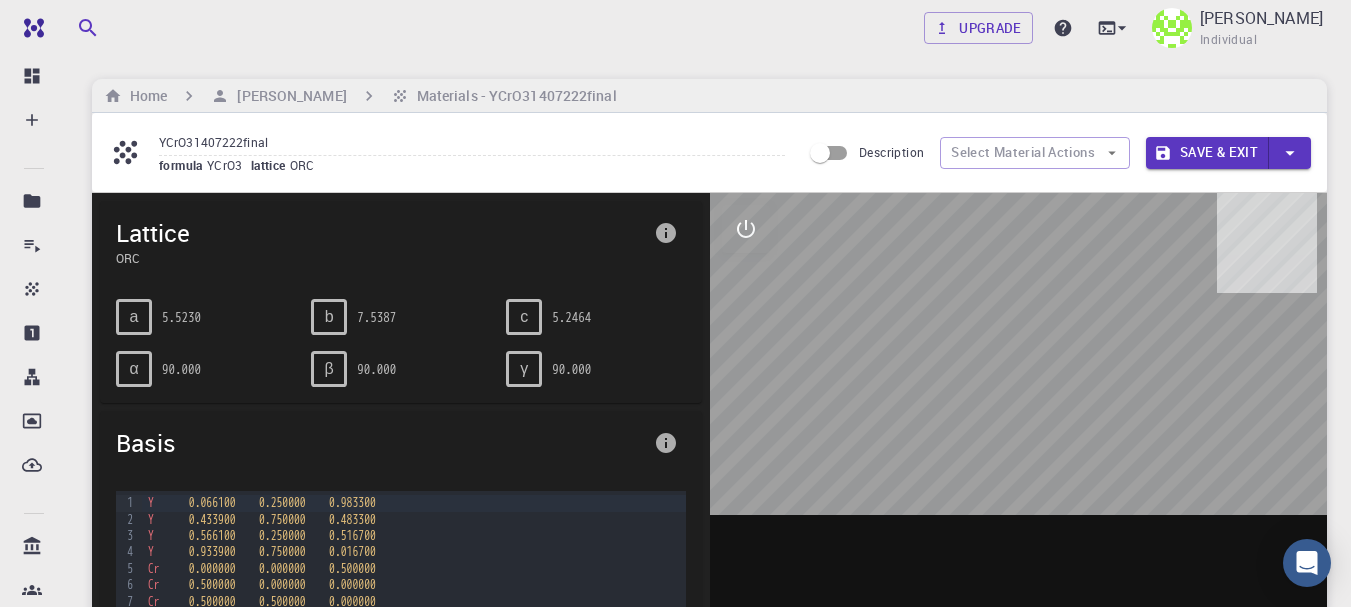 drag, startPoint x: 1026, startPoint y: 375, endPoint x: 1092, endPoint y: 412, distance: 75.66373 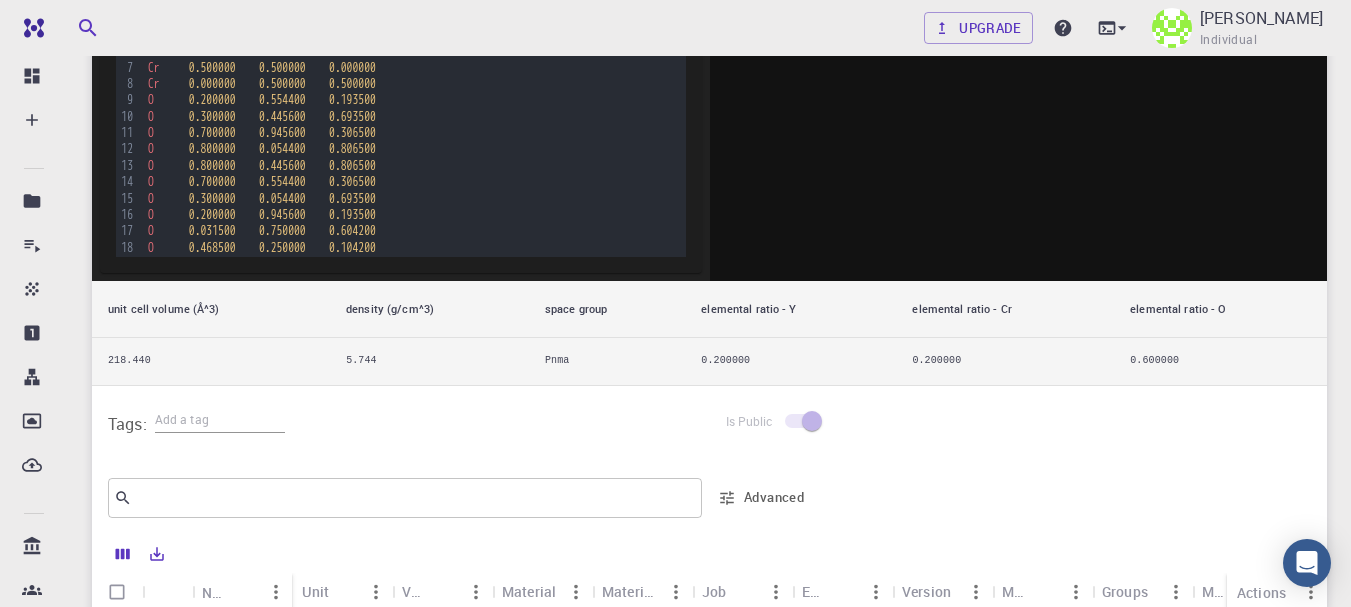 scroll, scrollTop: 470, scrollLeft: 0, axis: vertical 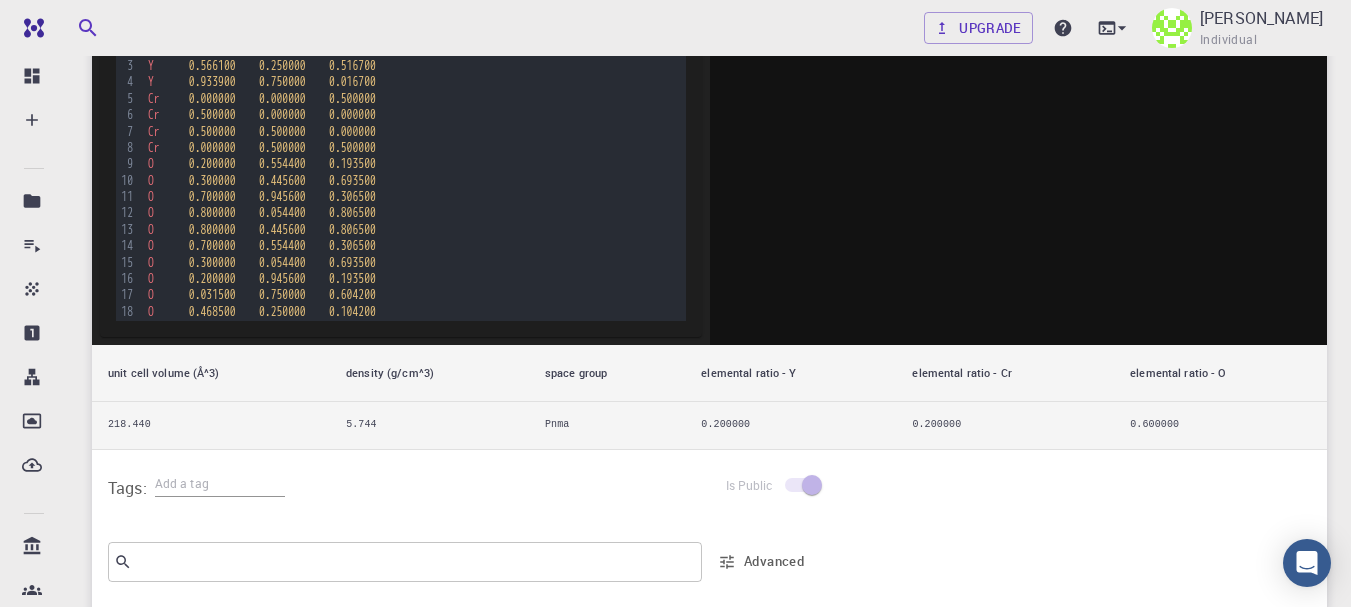 click on "space group" at bounding box center [607, 373] 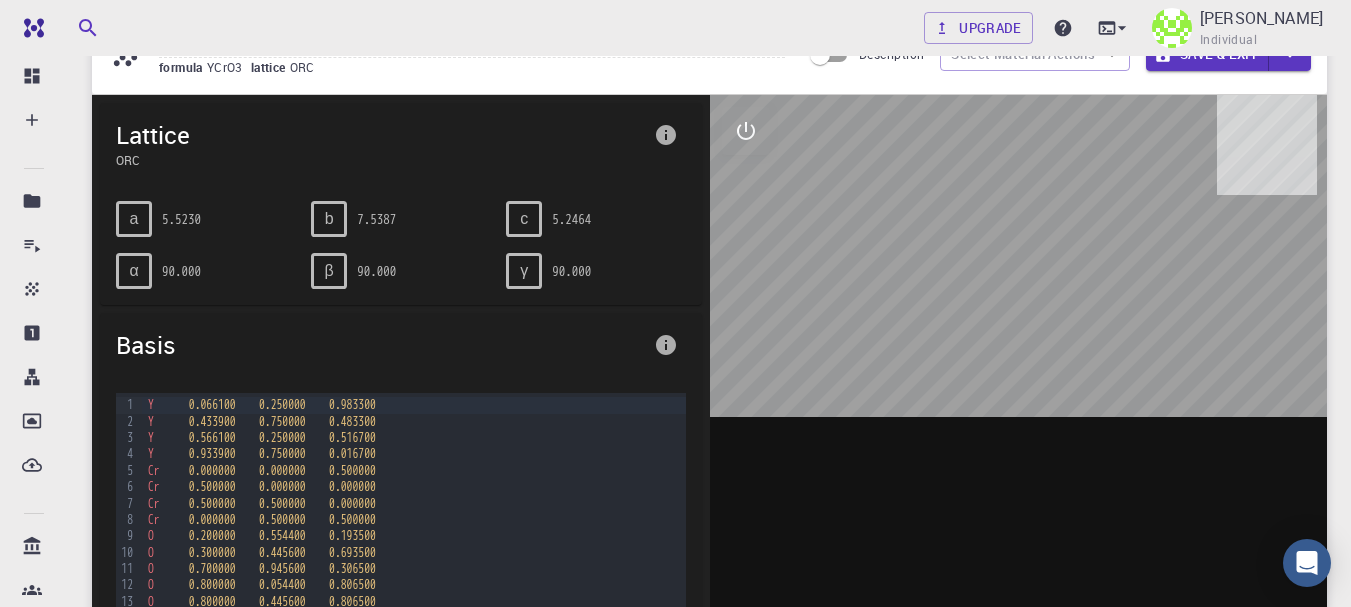 scroll, scrollTop: 0, scrollLeft: 0, axis: both 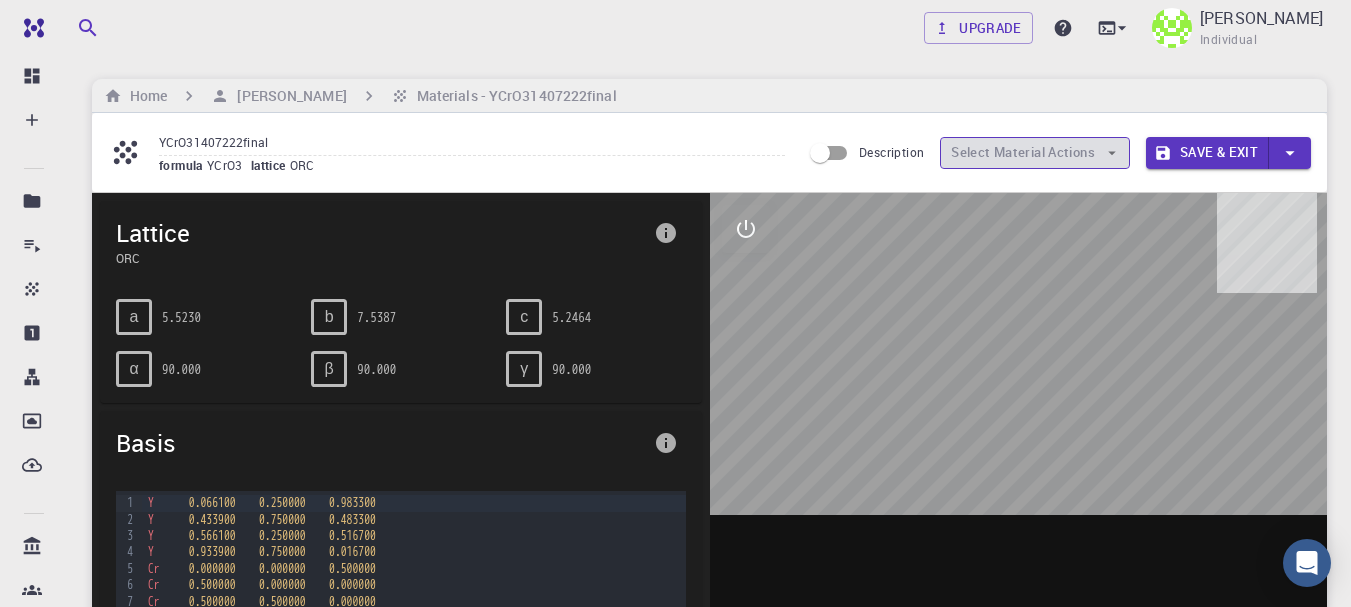 click on "Select Material Actions" at bounding box center [1035, 153] 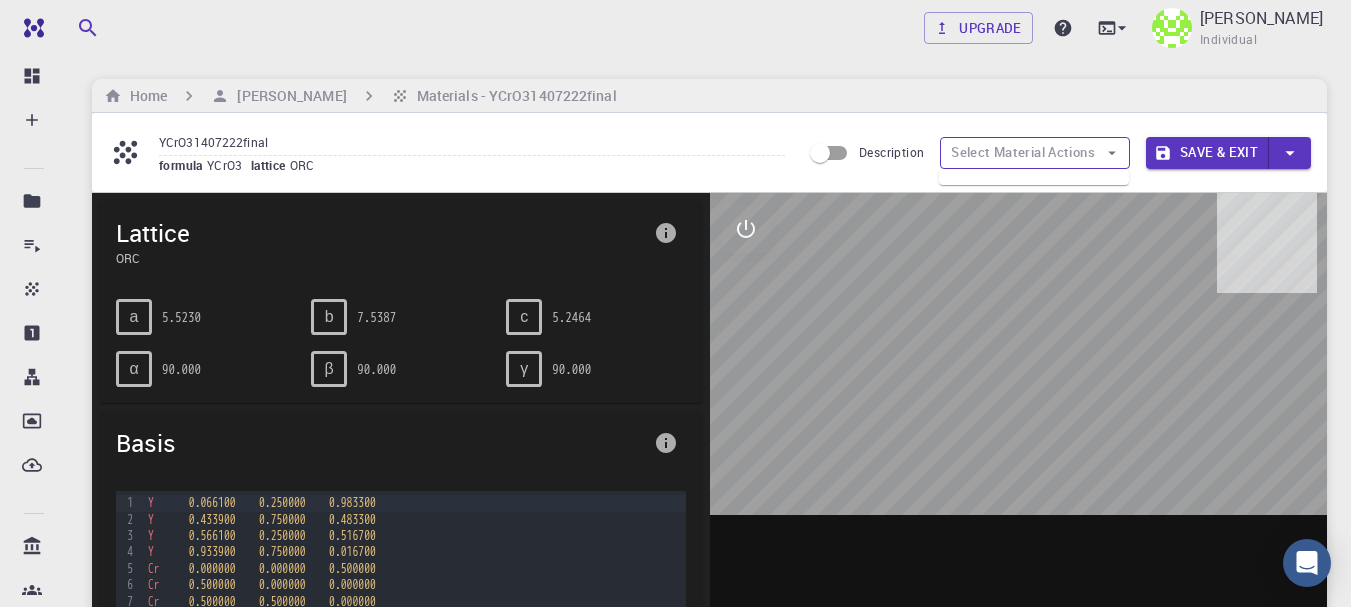 click on "Select Material Actions" at bounding box center (1035, 153) 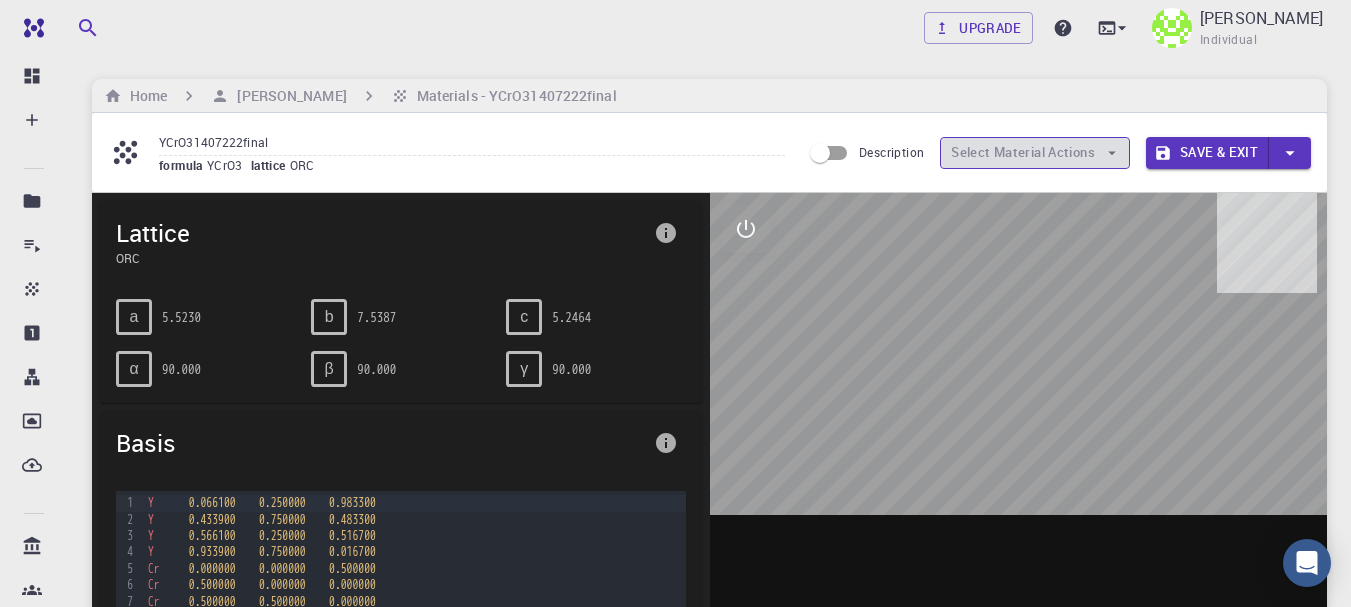 drag, startPoint x: 1073, startPoint y: 155, endPoint x: 1066, endPoint y: 166, distance: 13.038404 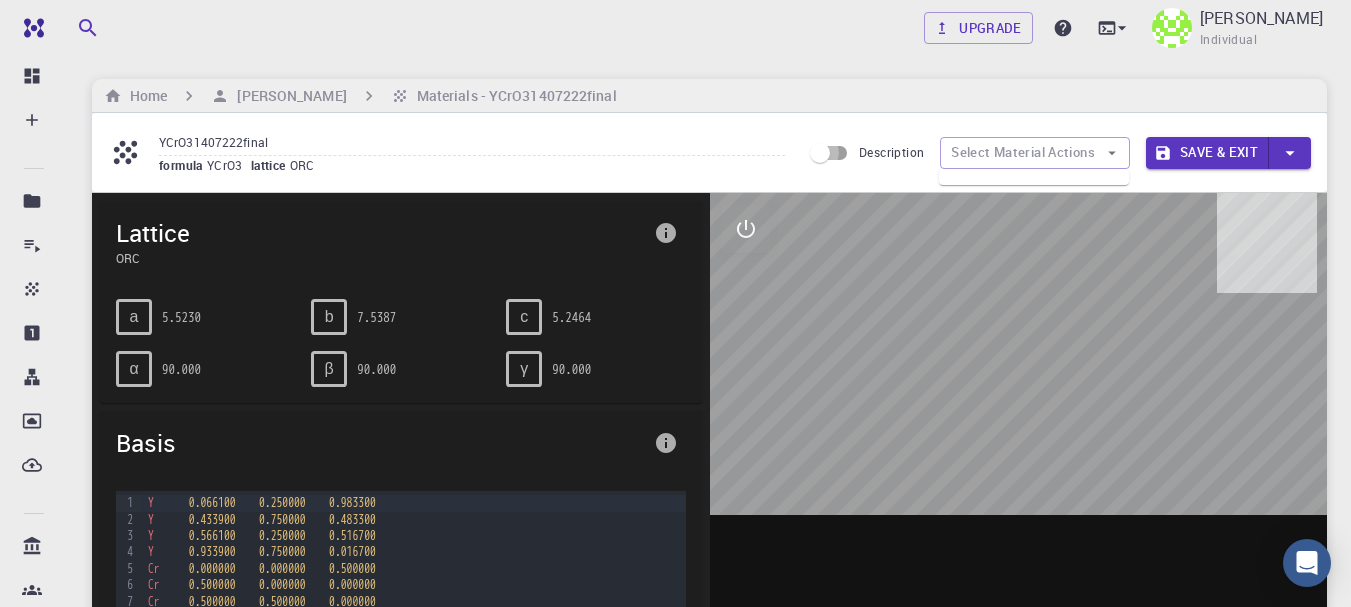 click on "Description" at bounding box center (820, 153) 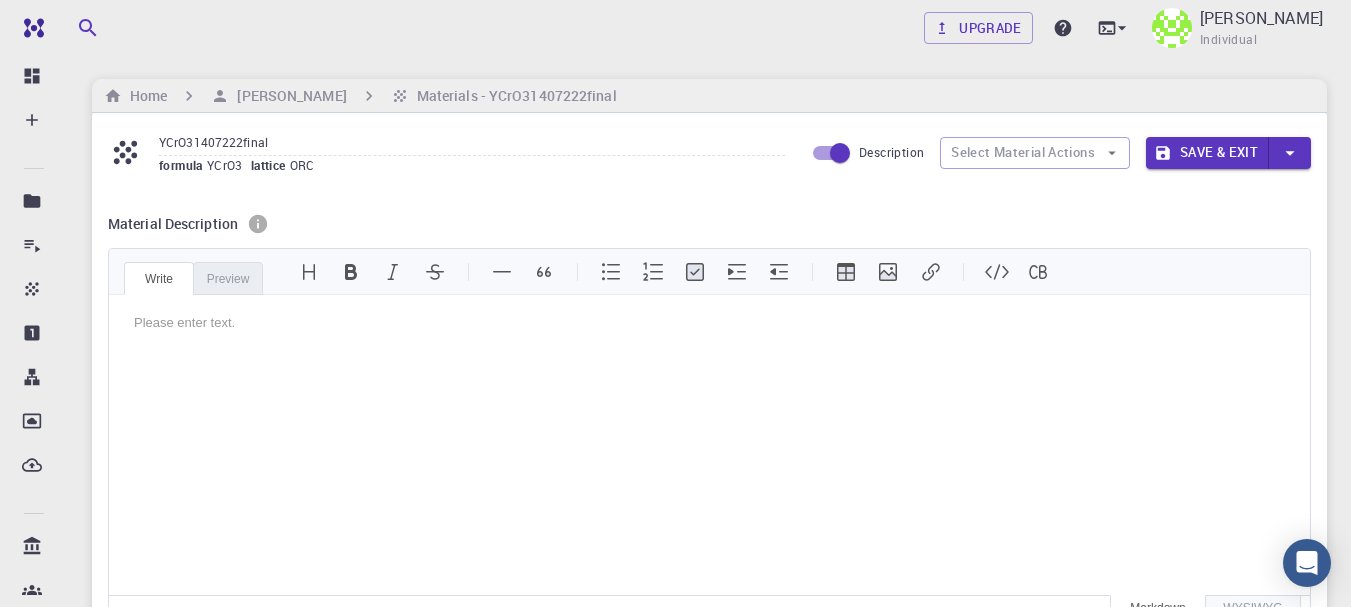 scroll, scrollTop: 0, scrollLeft: 0, axis: both 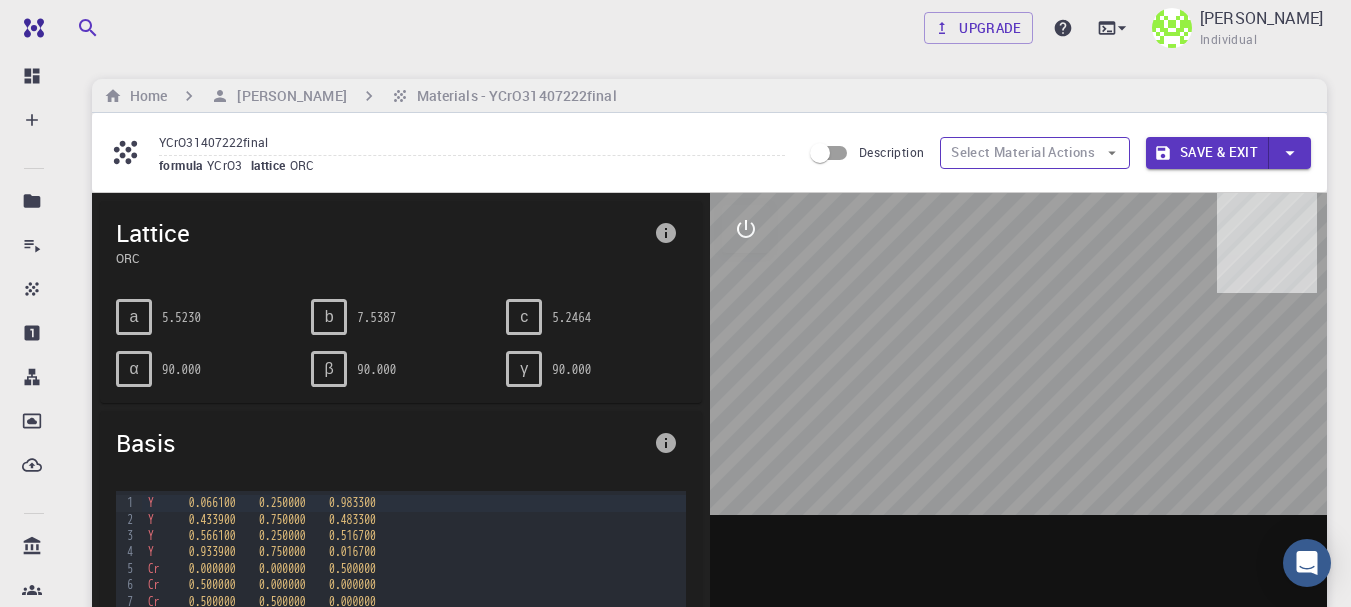 click on "Select Material Actions" at bounding box center [1035, 153] 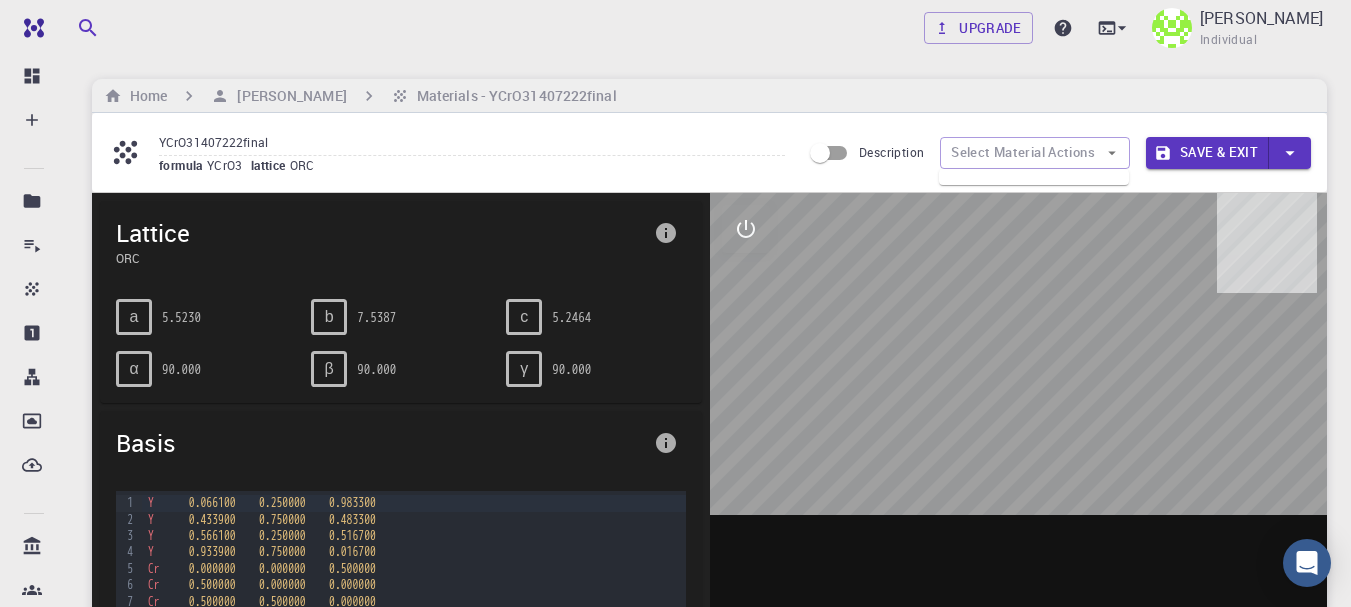 click 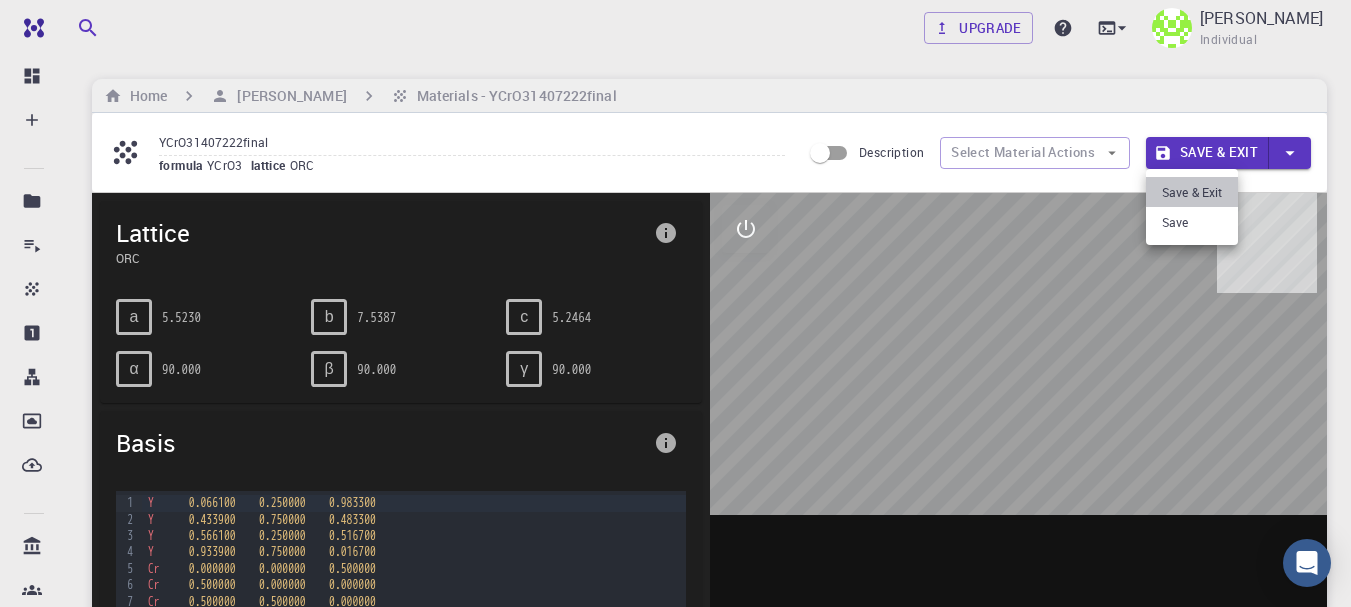 click on "Save & Exit" at bounding box center [1192, 192] 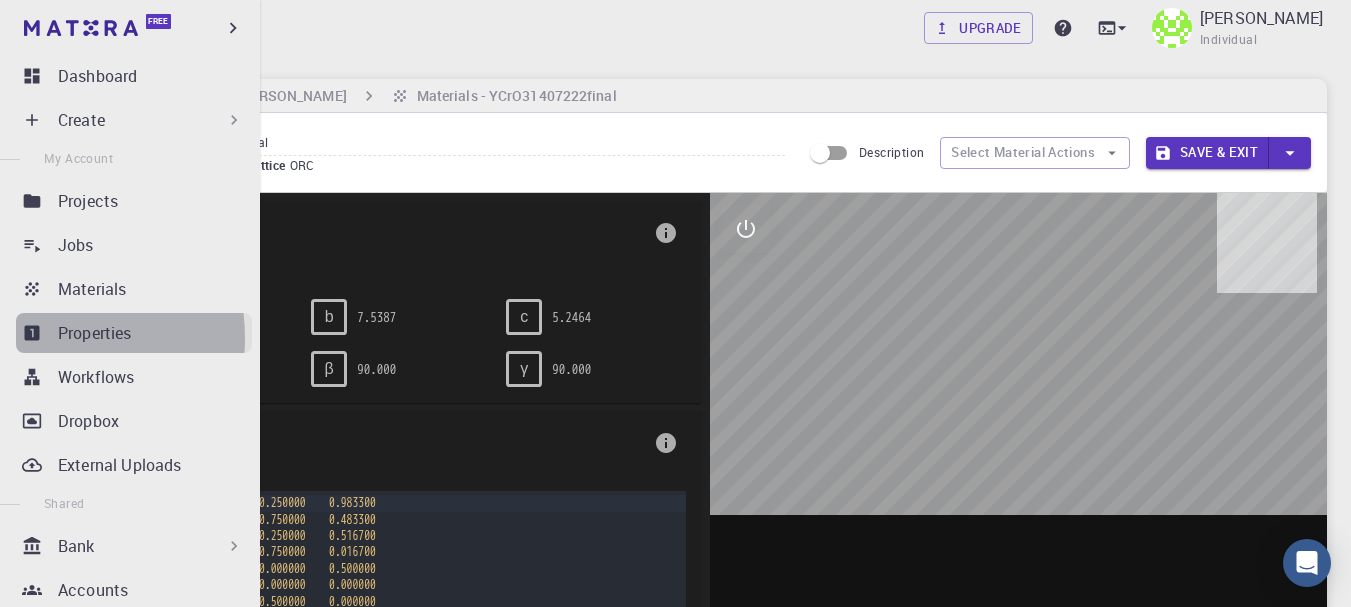 click on "Properties" at bounding box center [134, 333] 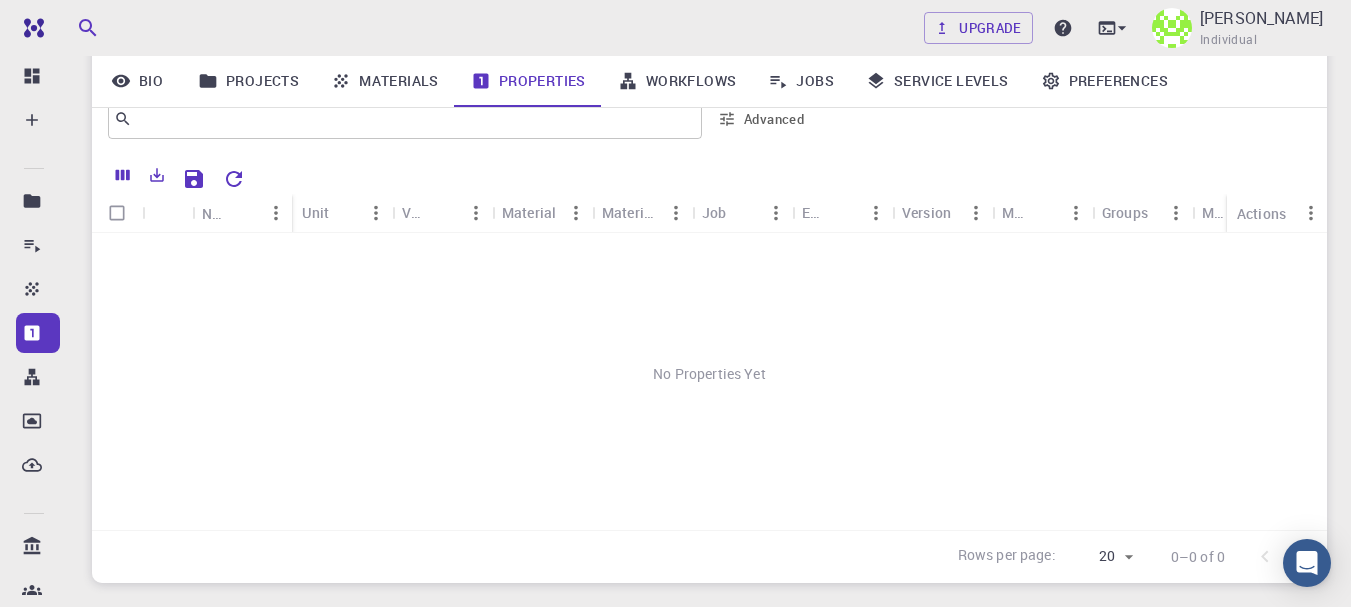 scroll, scrollTop: 100, scrollLeft: 0, axis: vertical 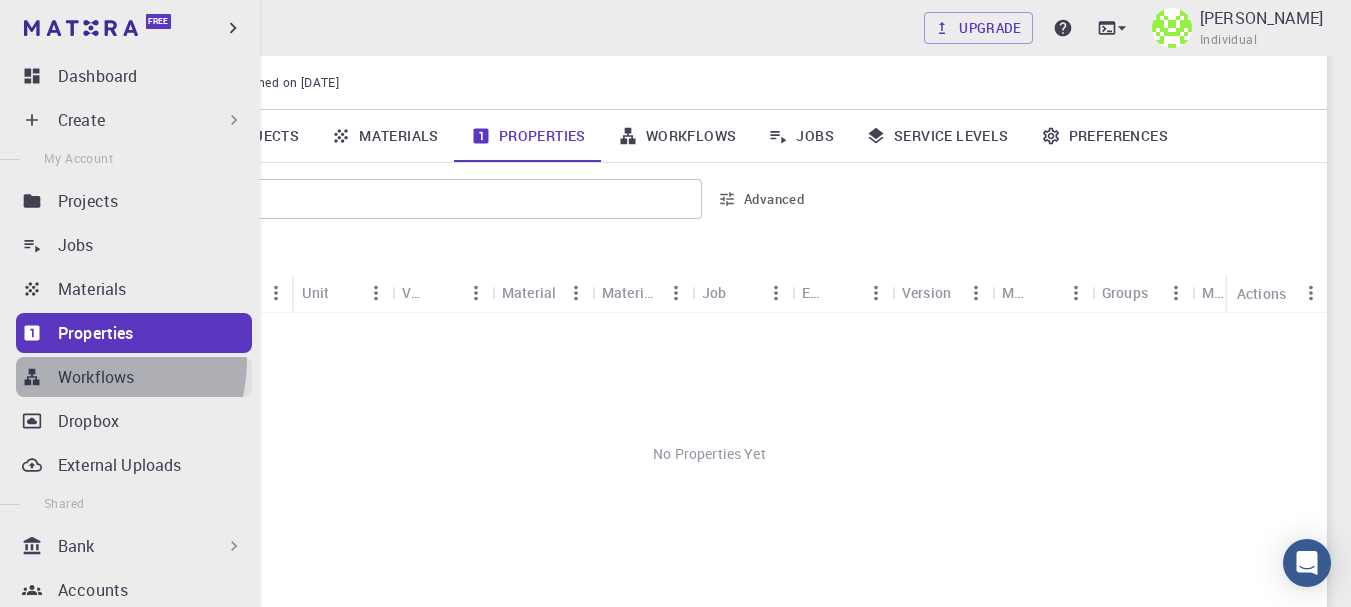 click on "Workflows" at bounding box center [134, 377] 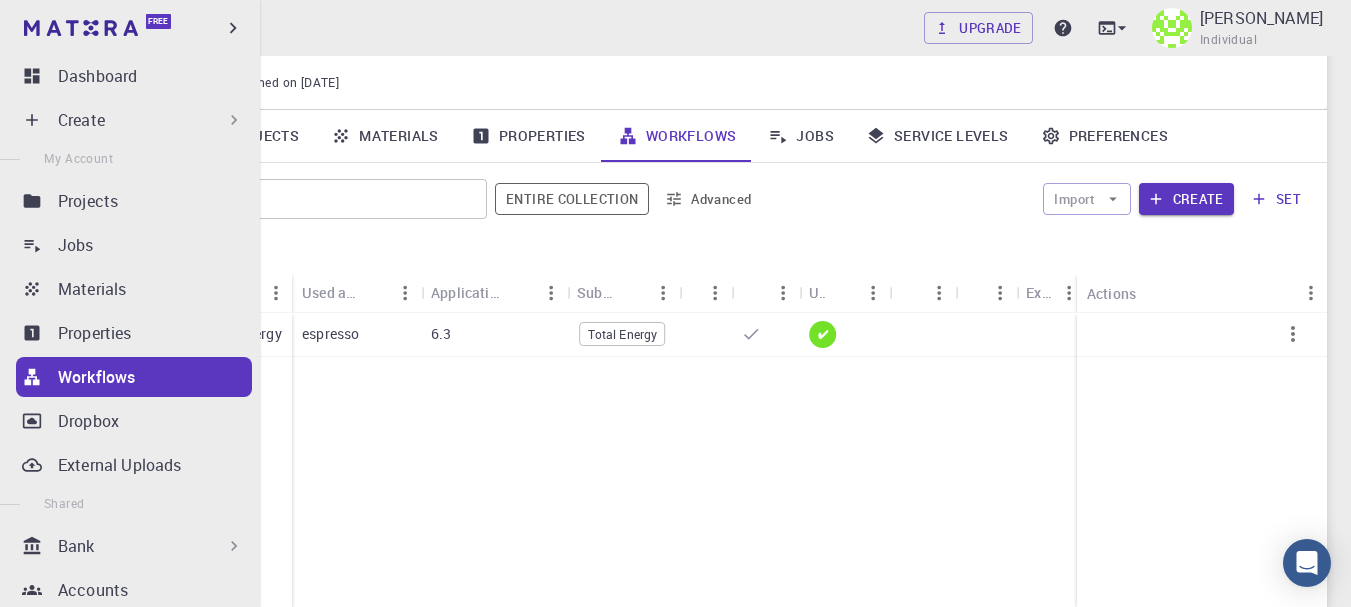 scroll, scrollTop: 200, scrollLeft: 0, axis: vertical 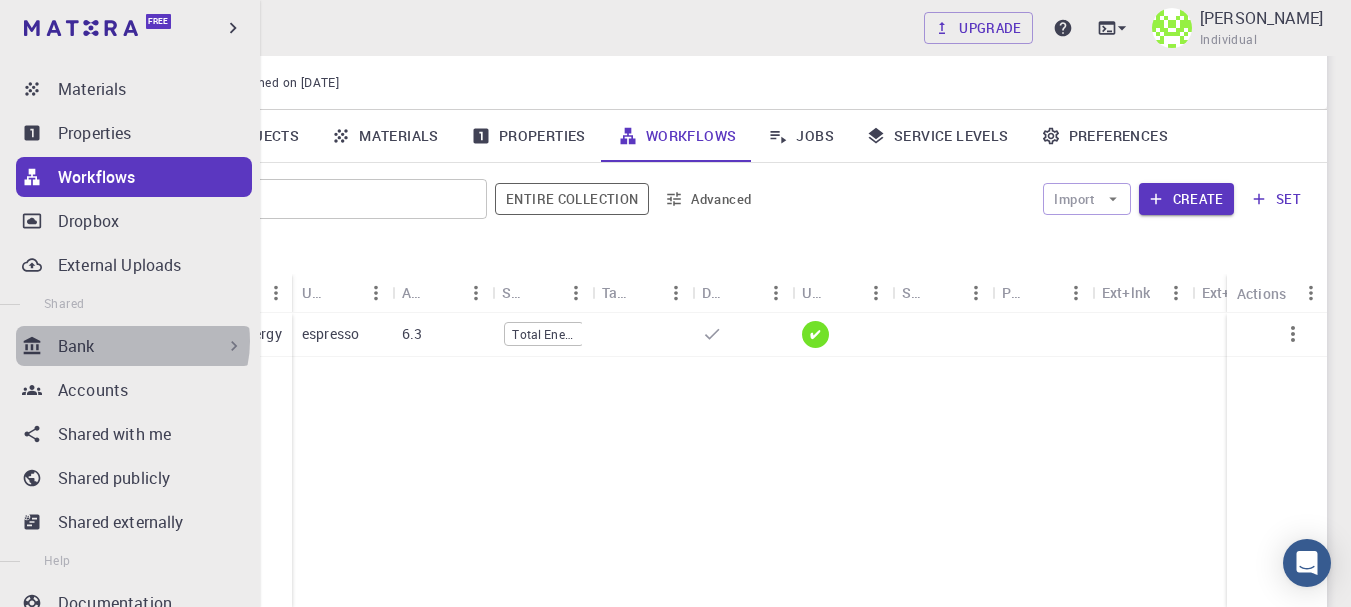 click on "Bank" at bounding box center [151, 346] 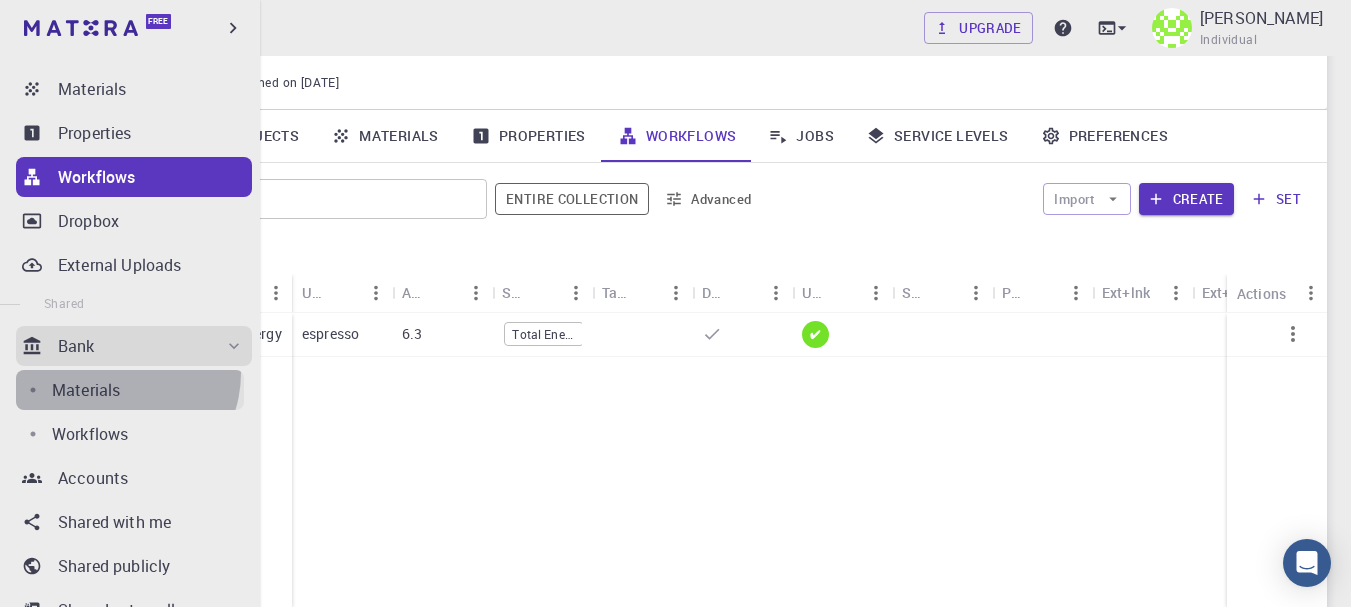 click on "Materials" at bounding box center [130, 390] 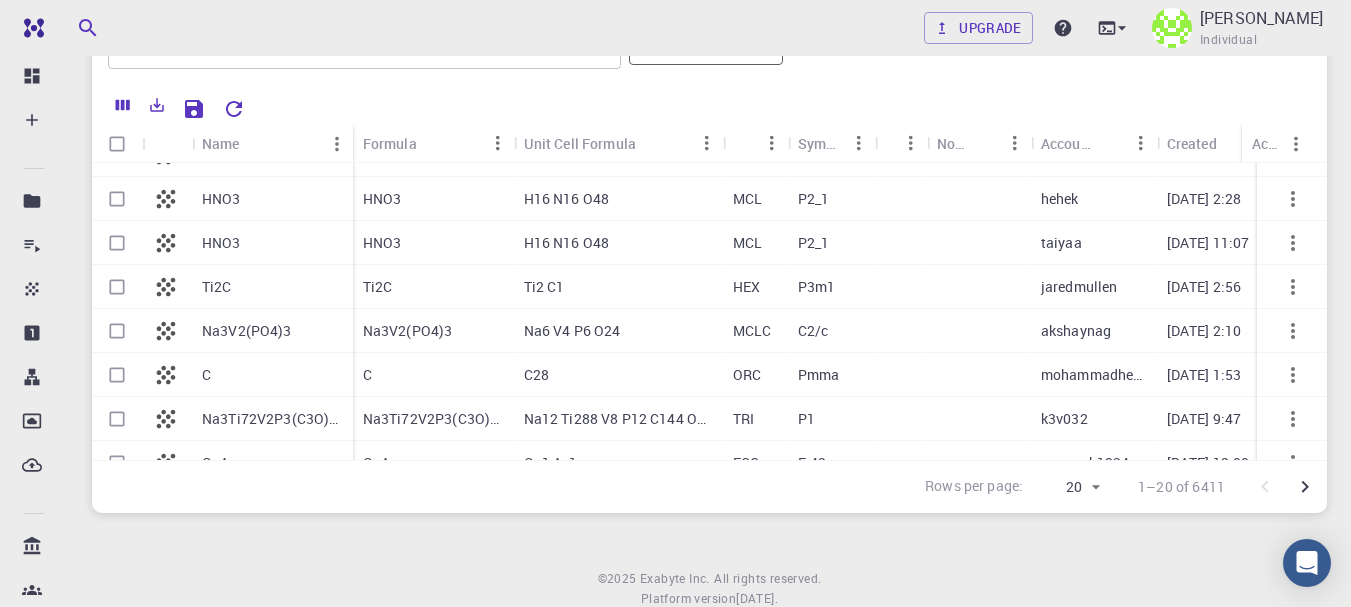 scroll, scrollTop: 0, scrollLeft: 0, axis: both 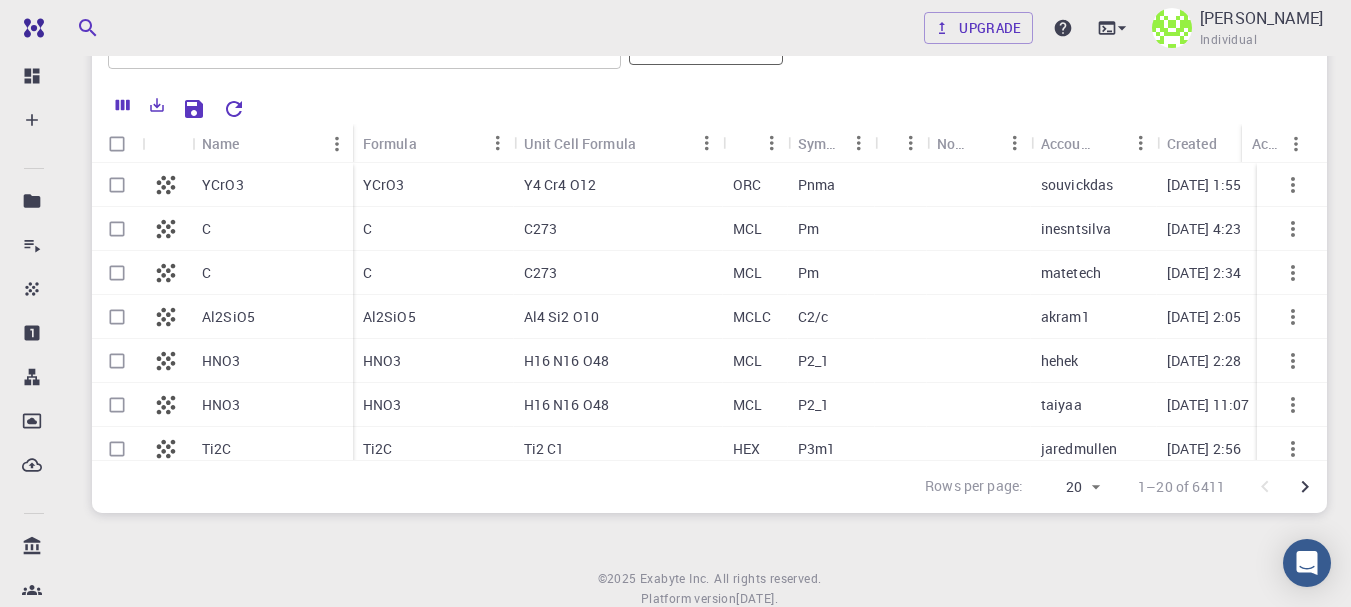 click on "YCrO3" at bounding box center (433, 185) 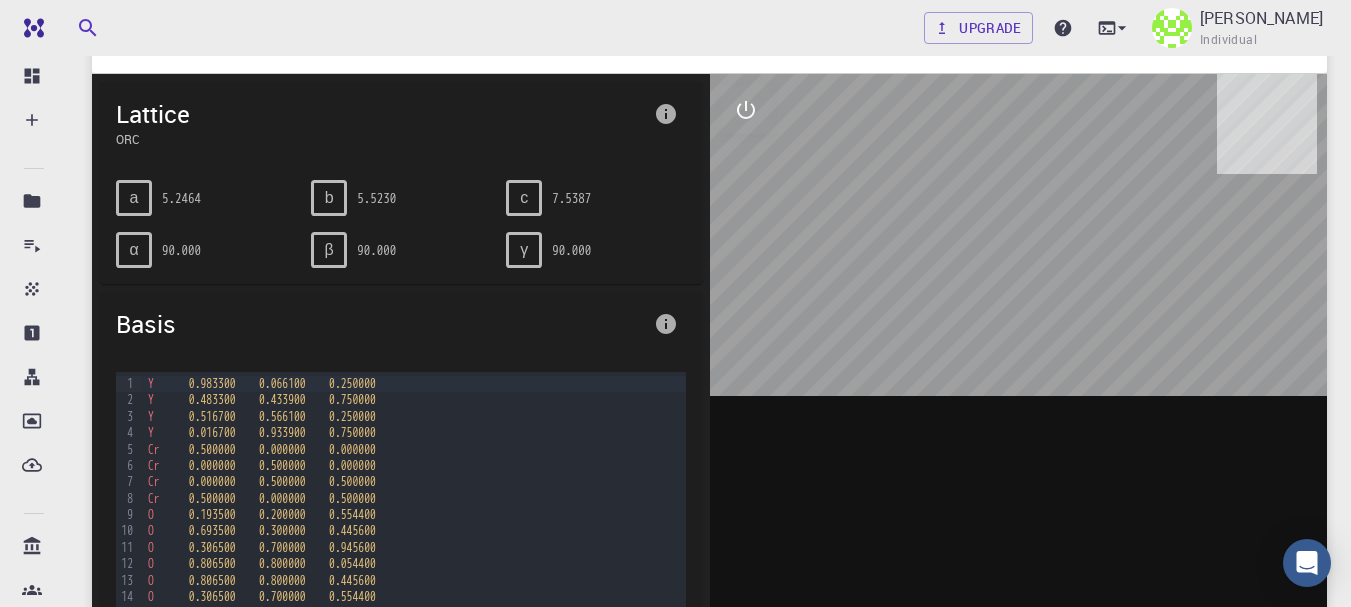 scroll, scrollTop: 400, scrollLeft: 0, axis: vertical 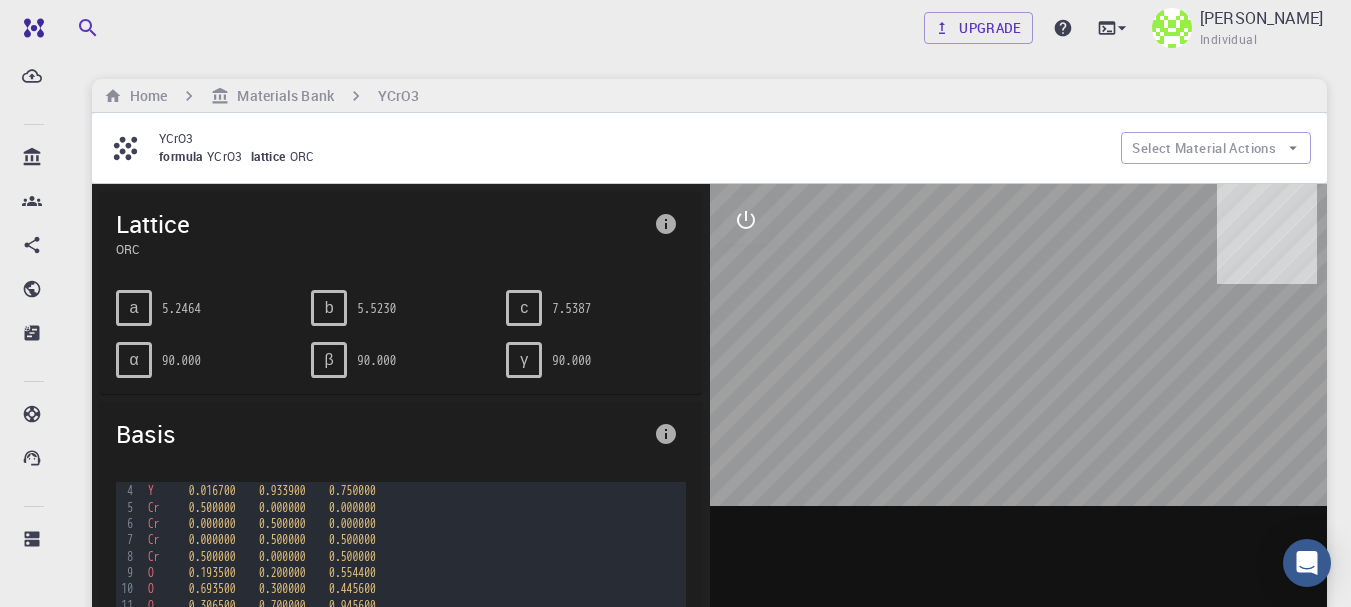click on "formula" at bounding box center (183, 156) 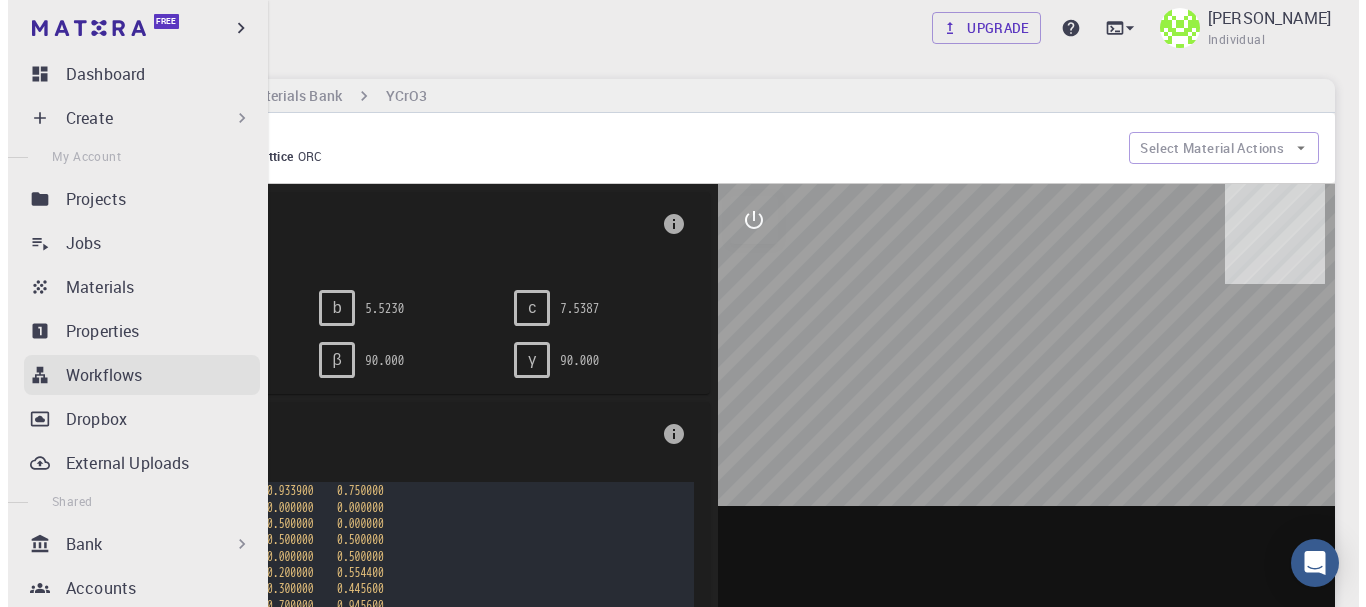 scroll, scrollTop: 0, scrollLeft: 0, axis: both 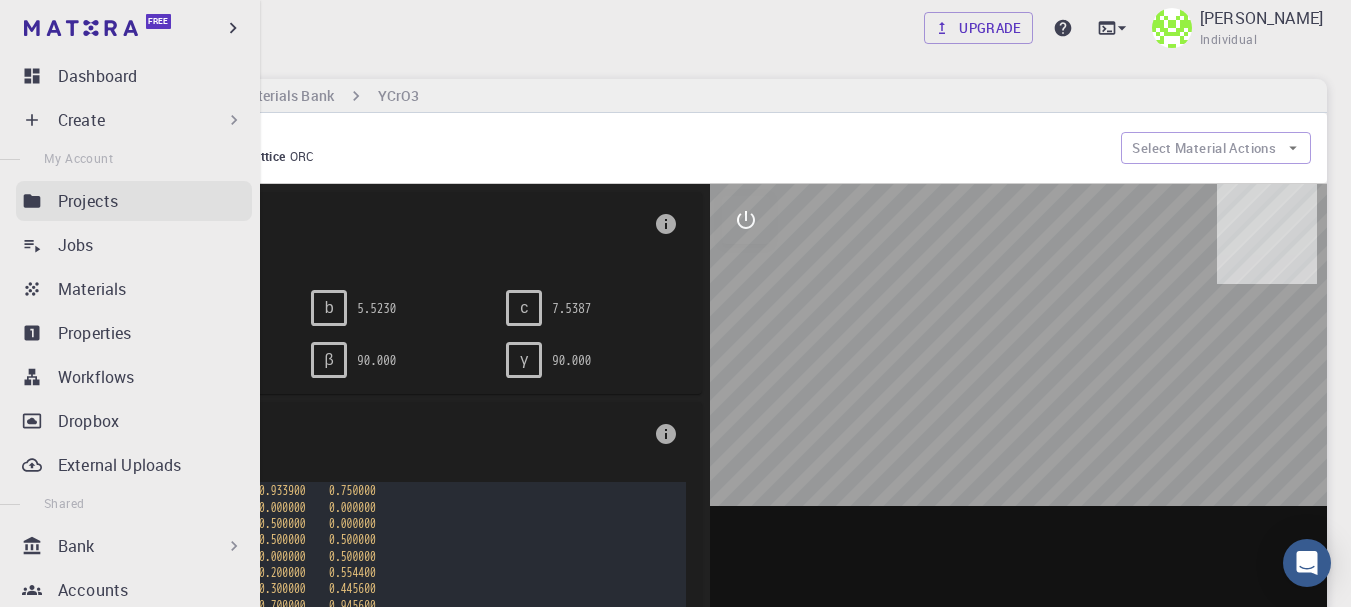 click on "Projects" at bounding box center (88, 201) 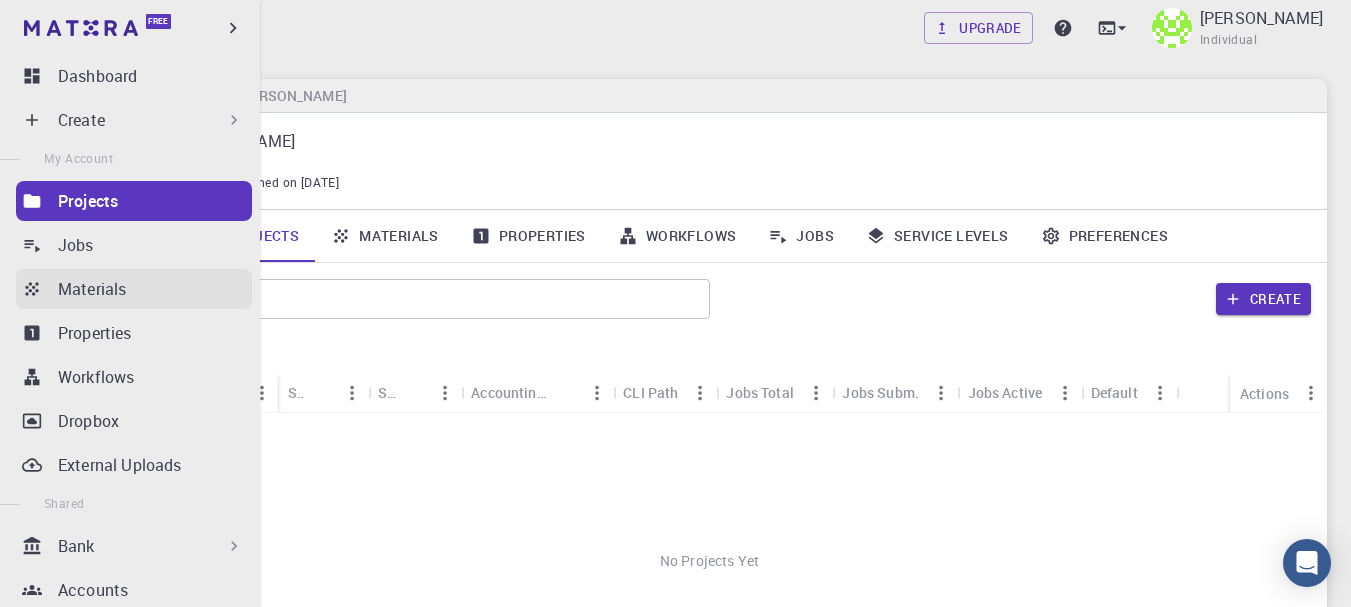 click on "Materials" at bounding box center (92, 289) 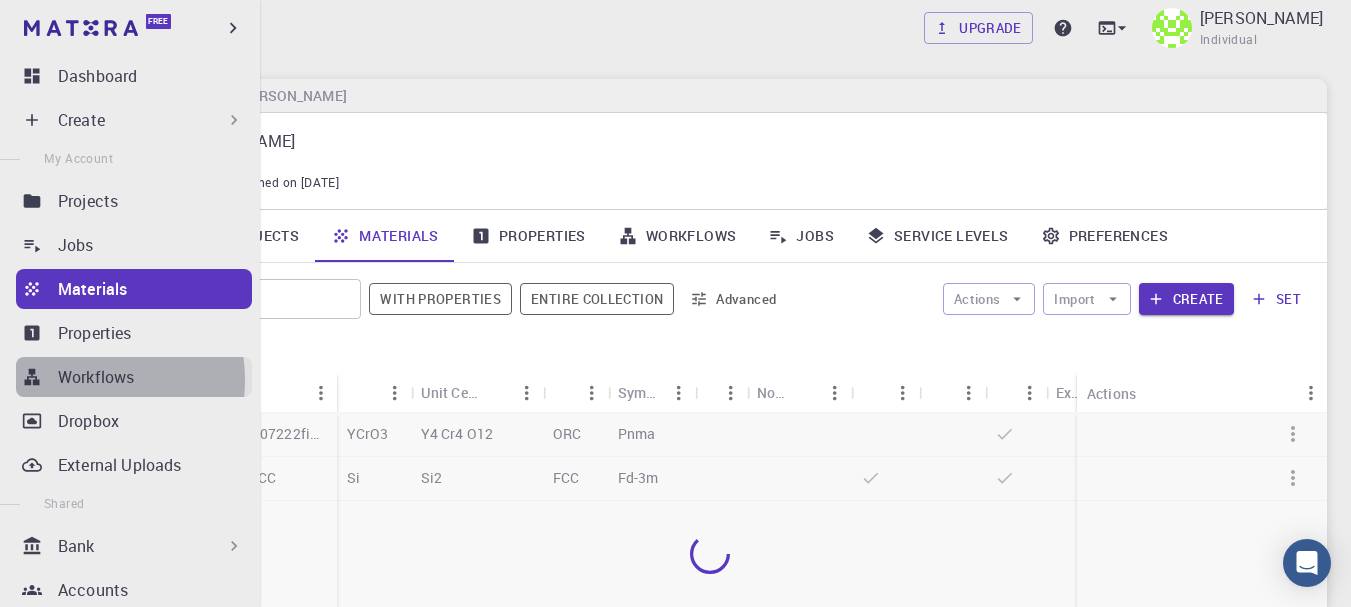 click on "Workflows" at bounding box center (96, 377) 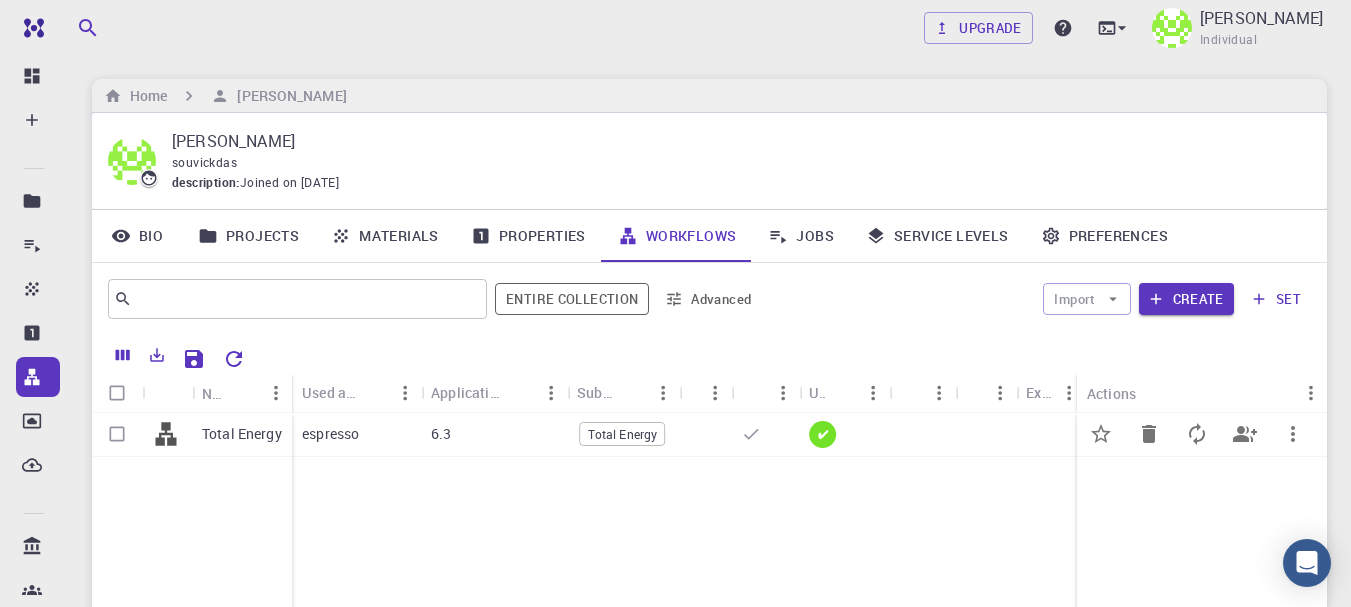 click on "Total Energy" at bounding box center (242, 435) 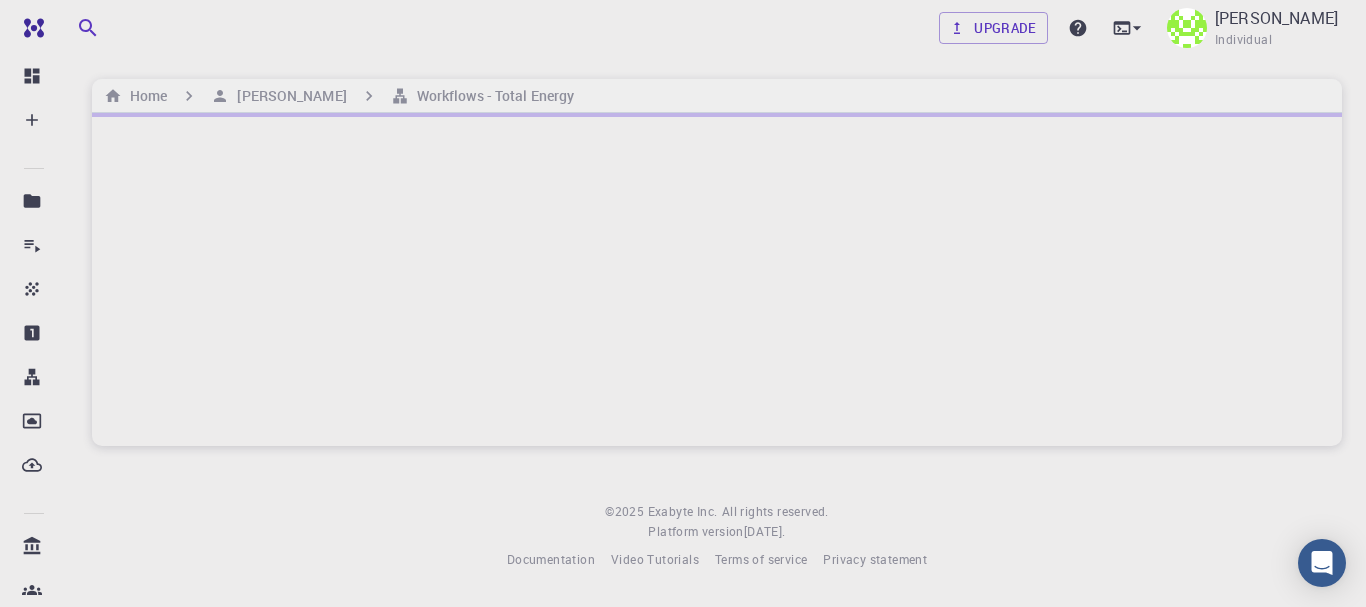drag, startPoint x: 264, startPoint y: 452, endPoint x: 379, endPoint y: 422, distance: 118.84864 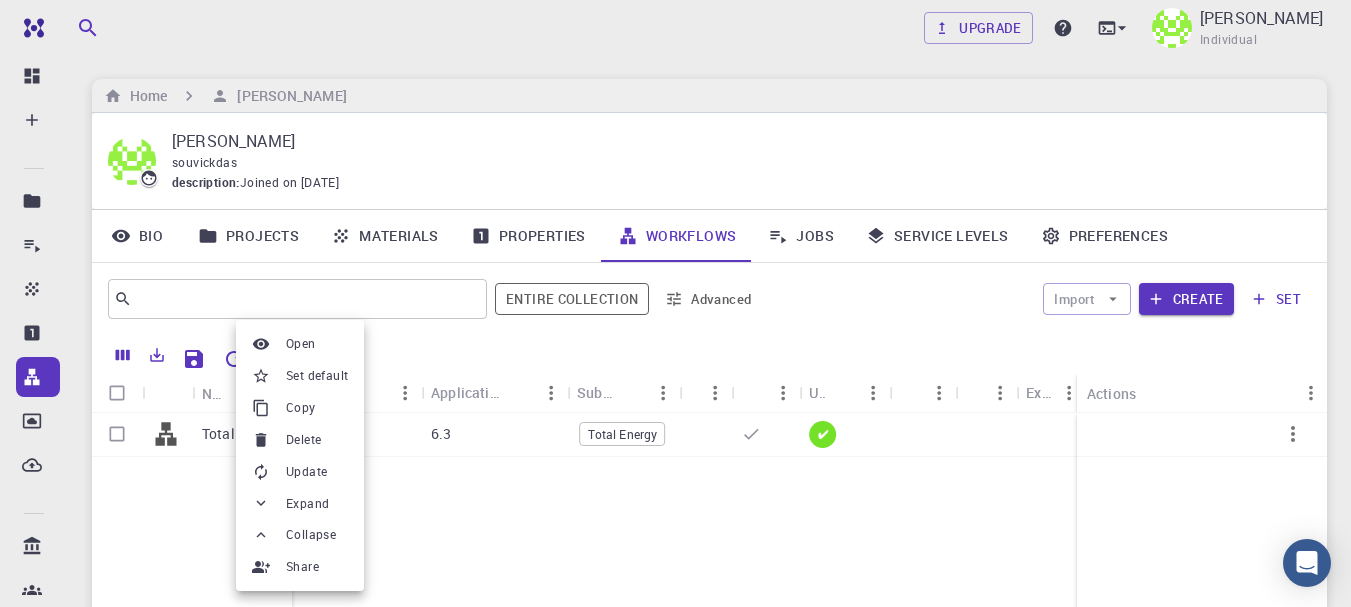 drag, startPoint x: 801, startPoint y: 444, endPoint x: 791, endPoint y: 436, distance: 12.806249 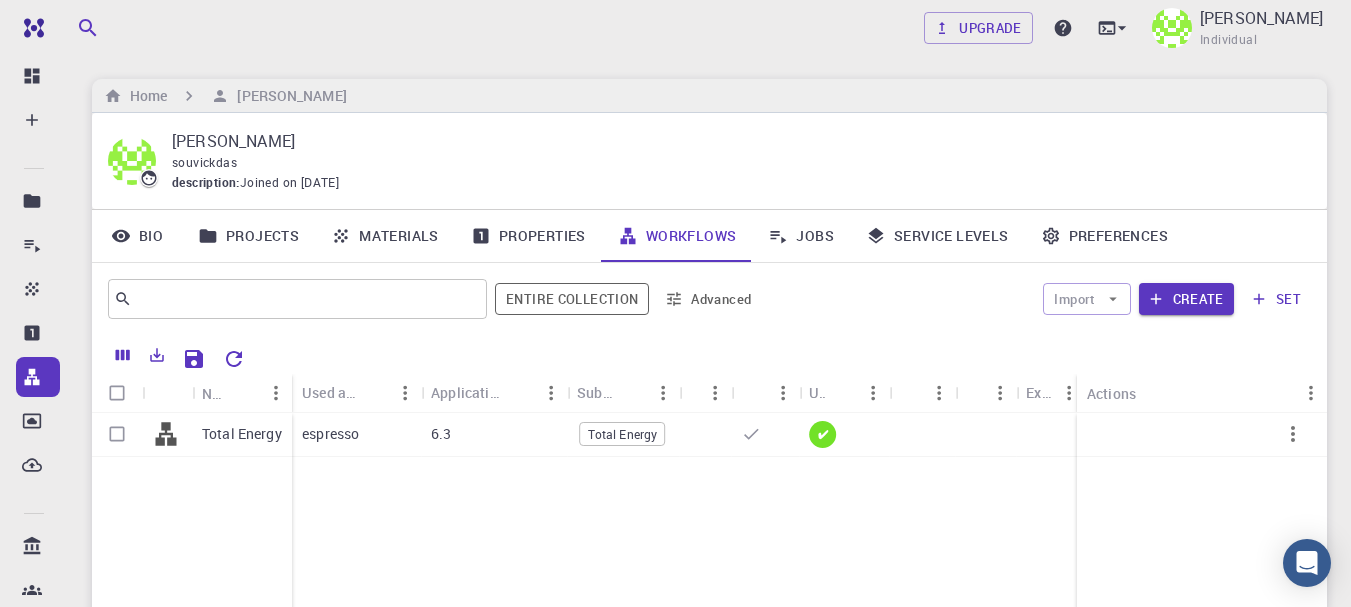 drag, startPoint x: 728, startPoint y: 435, endPoint x: 667, endPoint y: 436, distance: 61.008198 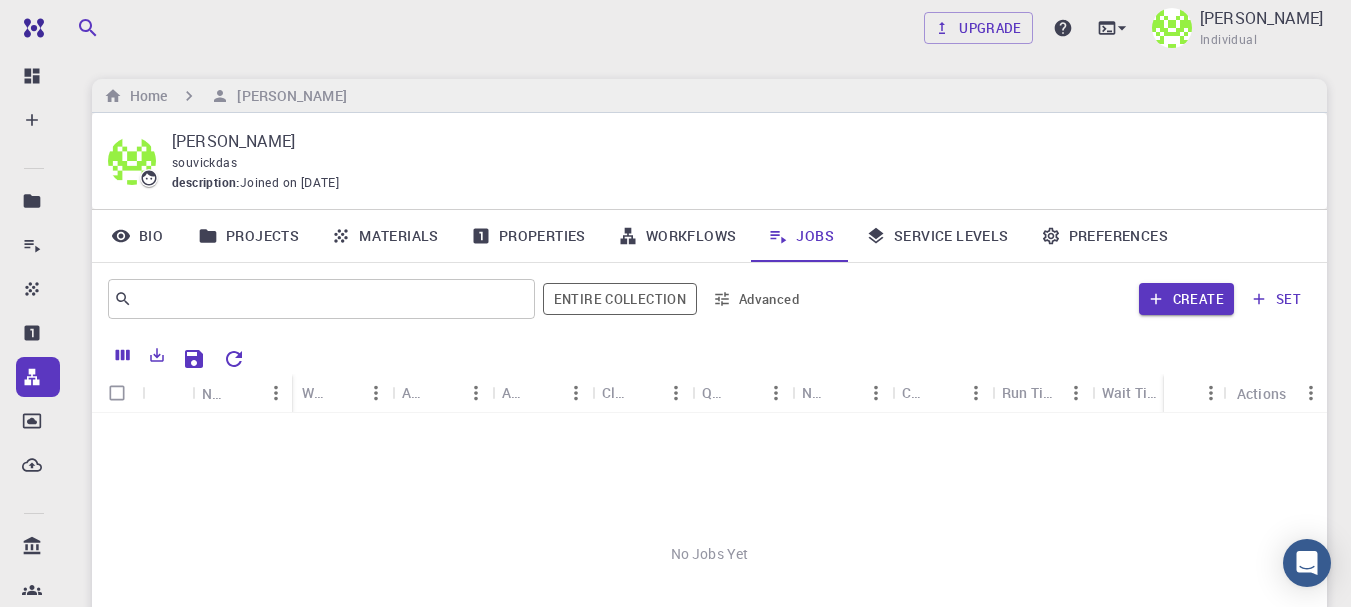 click on "Workflows" at bounding box center [677, 236] 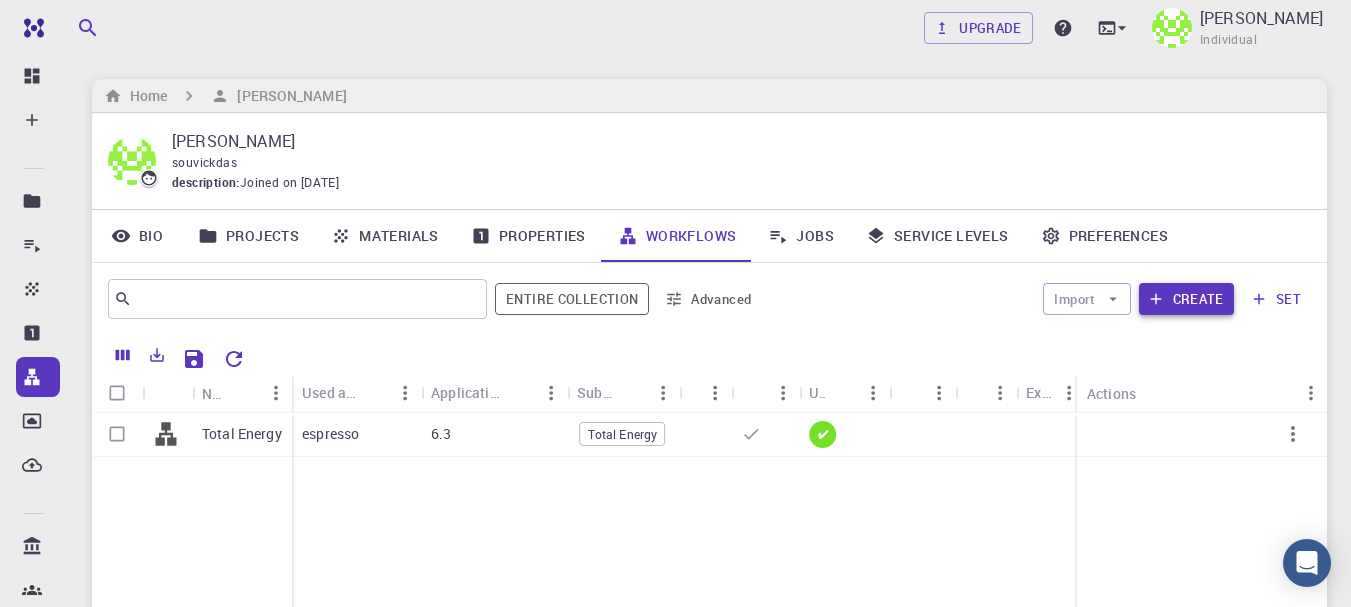 click on "Create" at bounding box center (1186, 299) 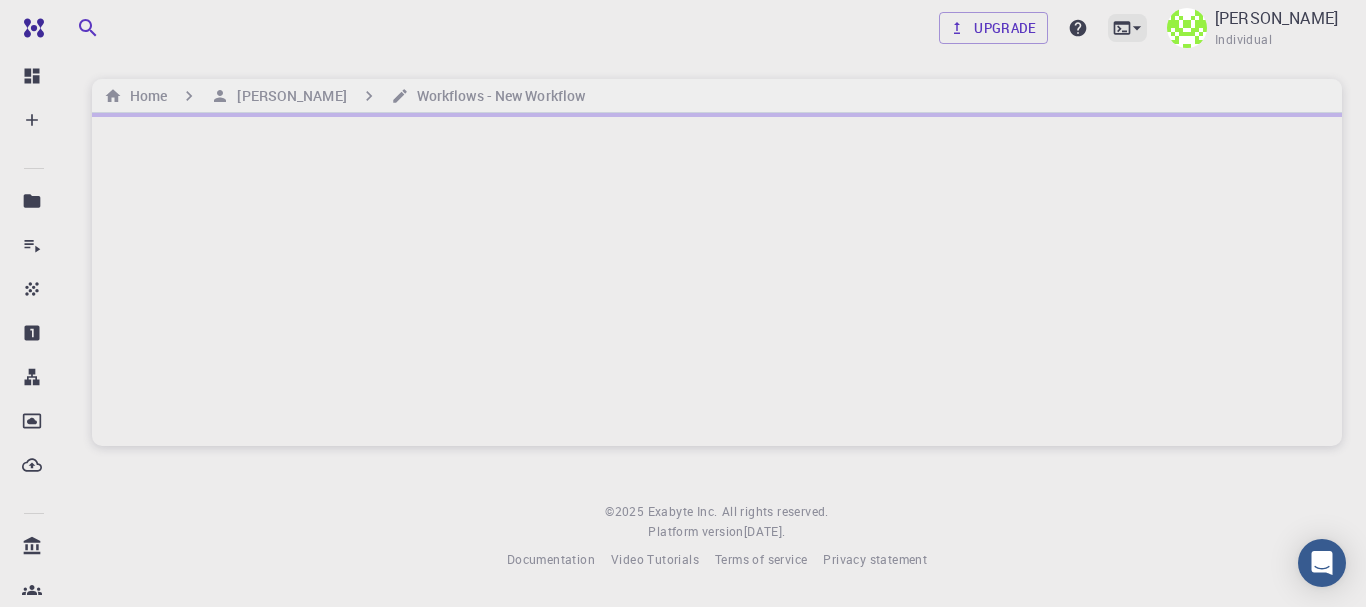 click at bounding box center [1127, 28] 